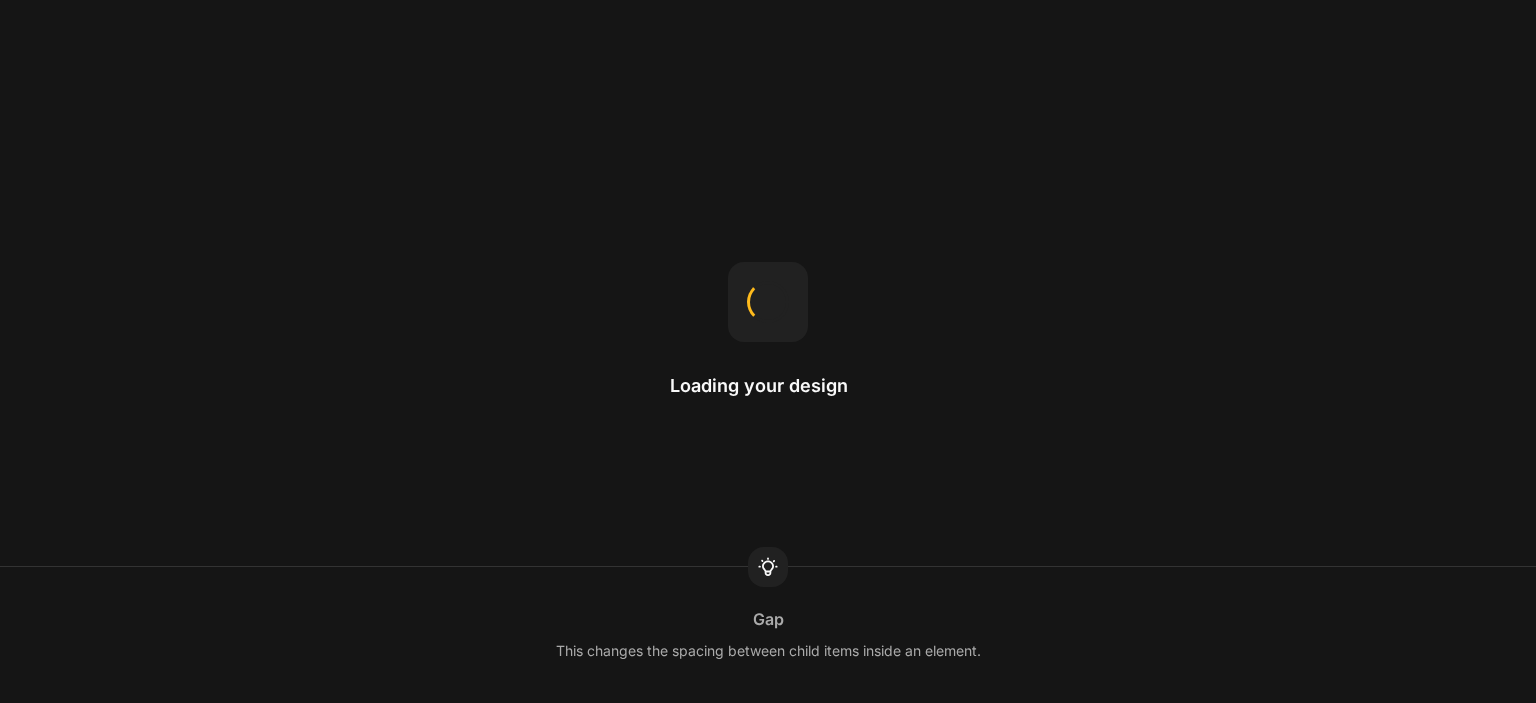 scroll, scrollTop: 0, scrollLeft: 0, axis: both 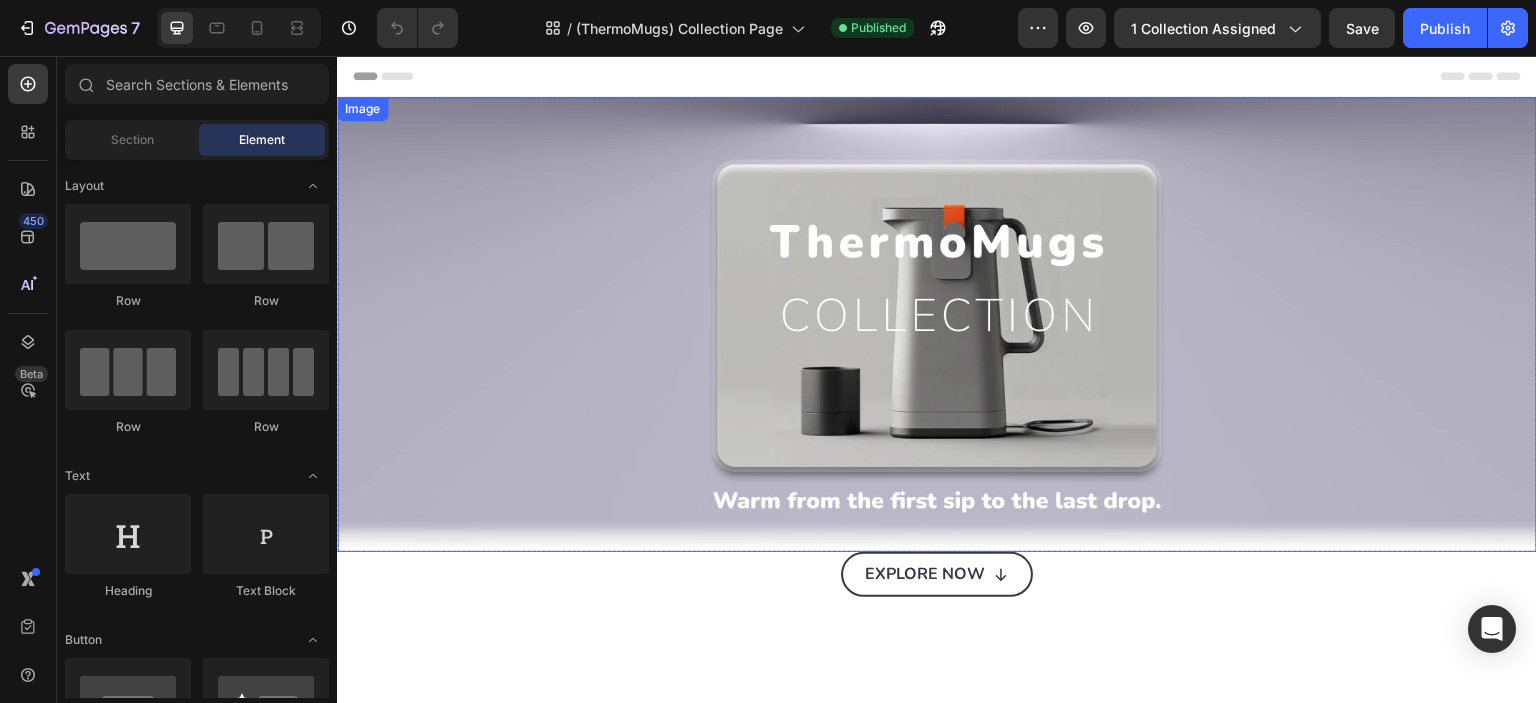 click at bounding box center [937, 324] 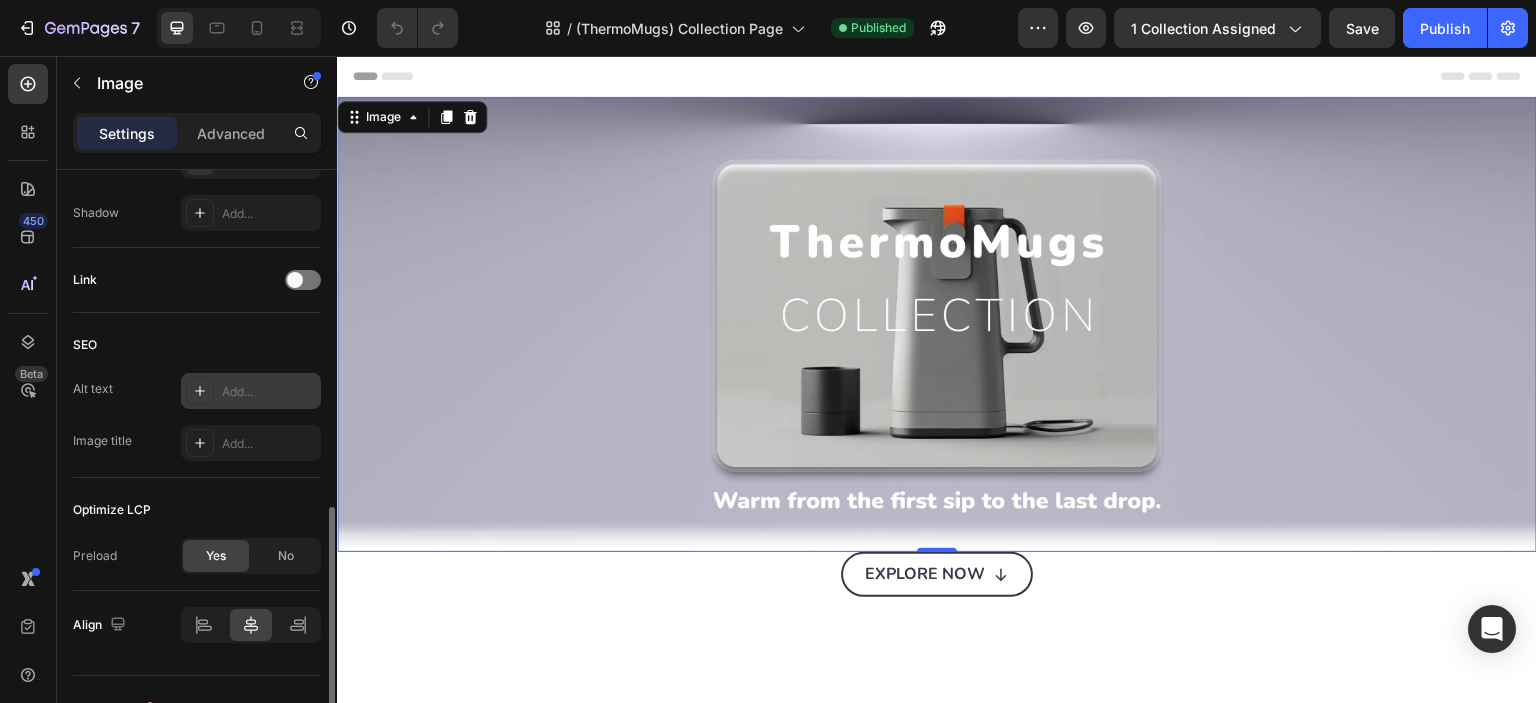 scroll, scrollTop: 866, scrollLeft: 0, axis: vertical 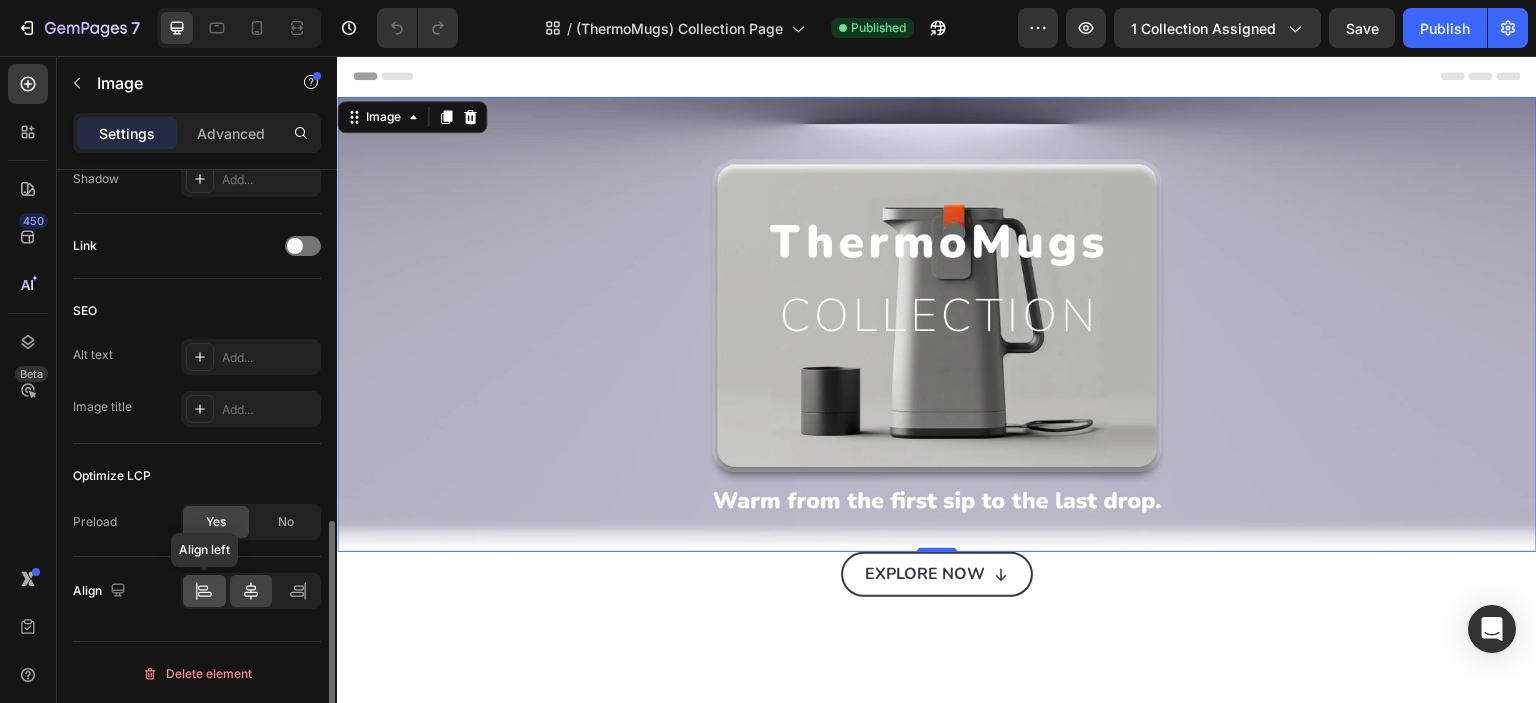 click 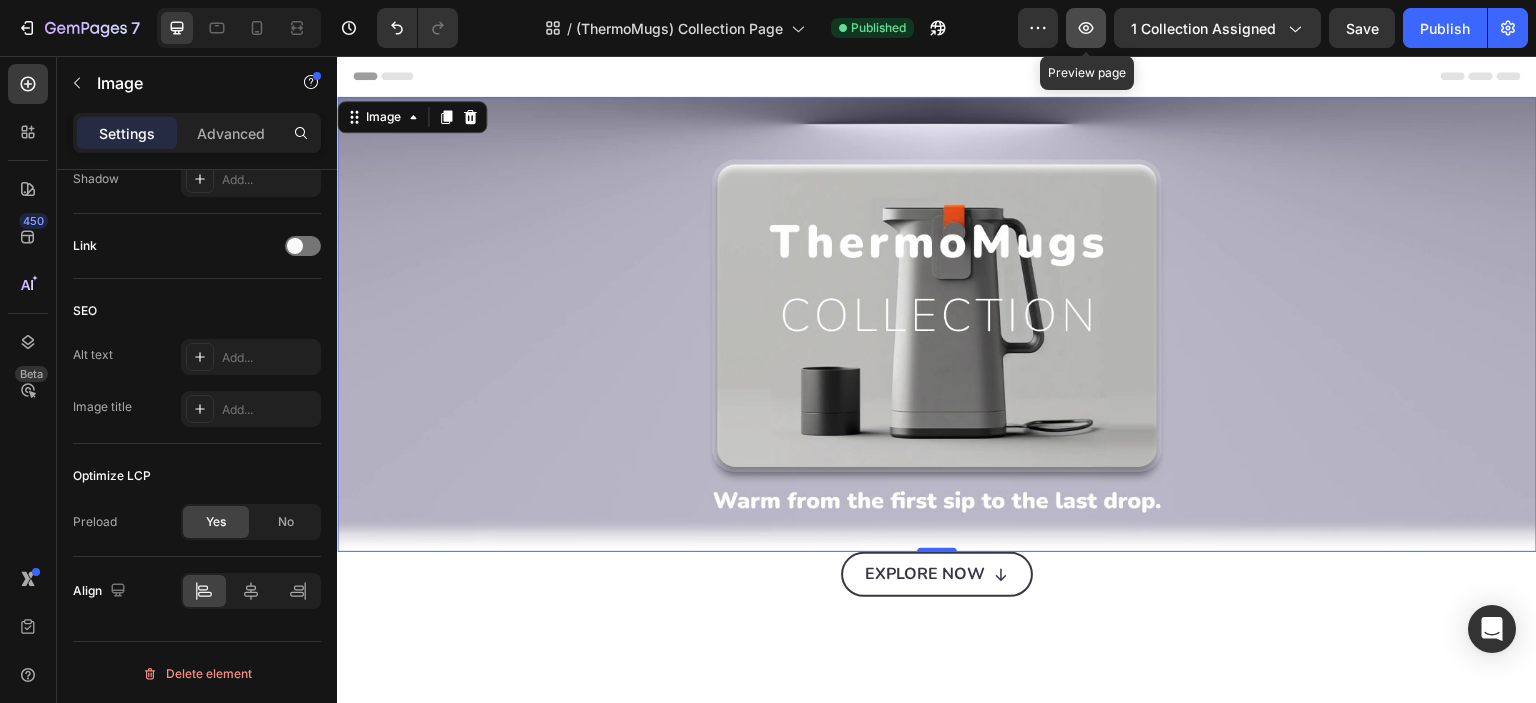 click 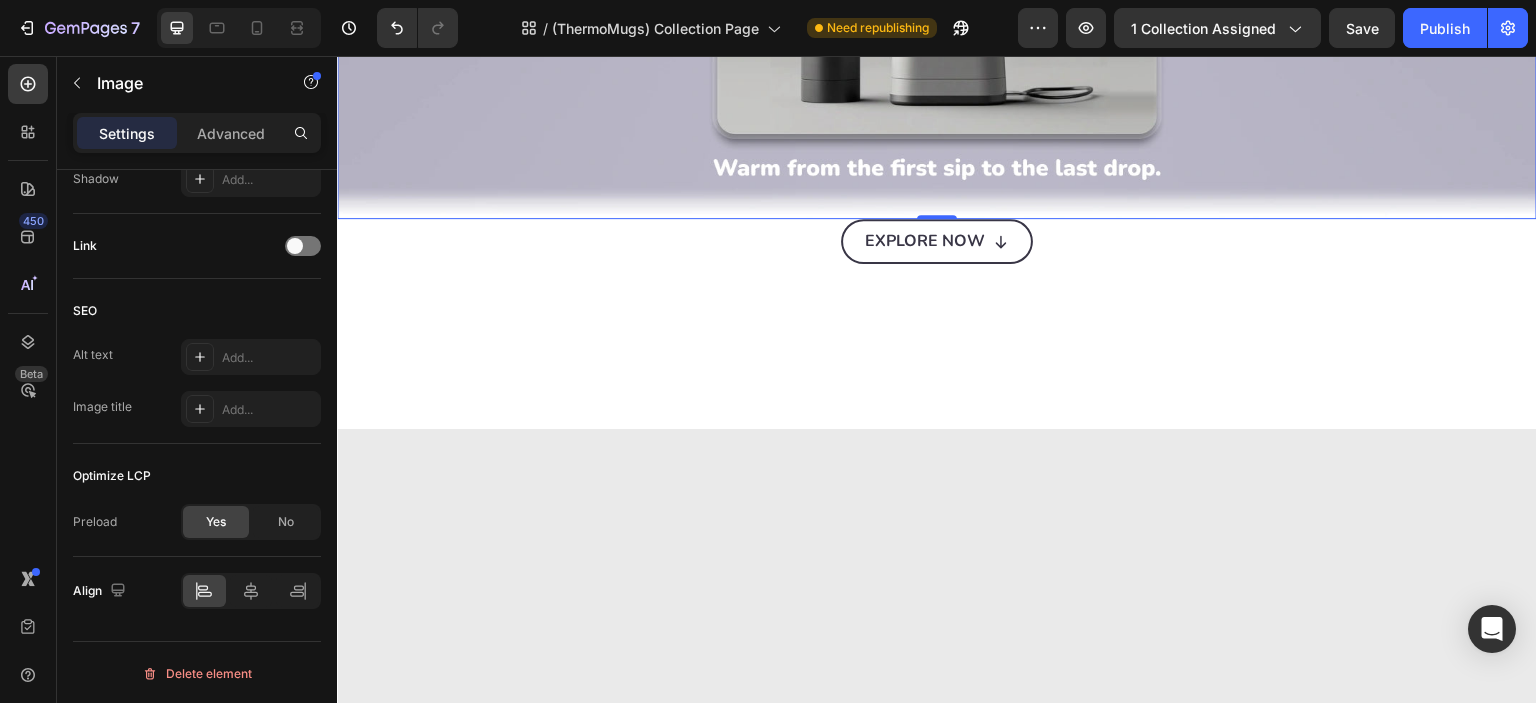 scroll, scrollTop: 0, scrollLeft: 0, axis: both 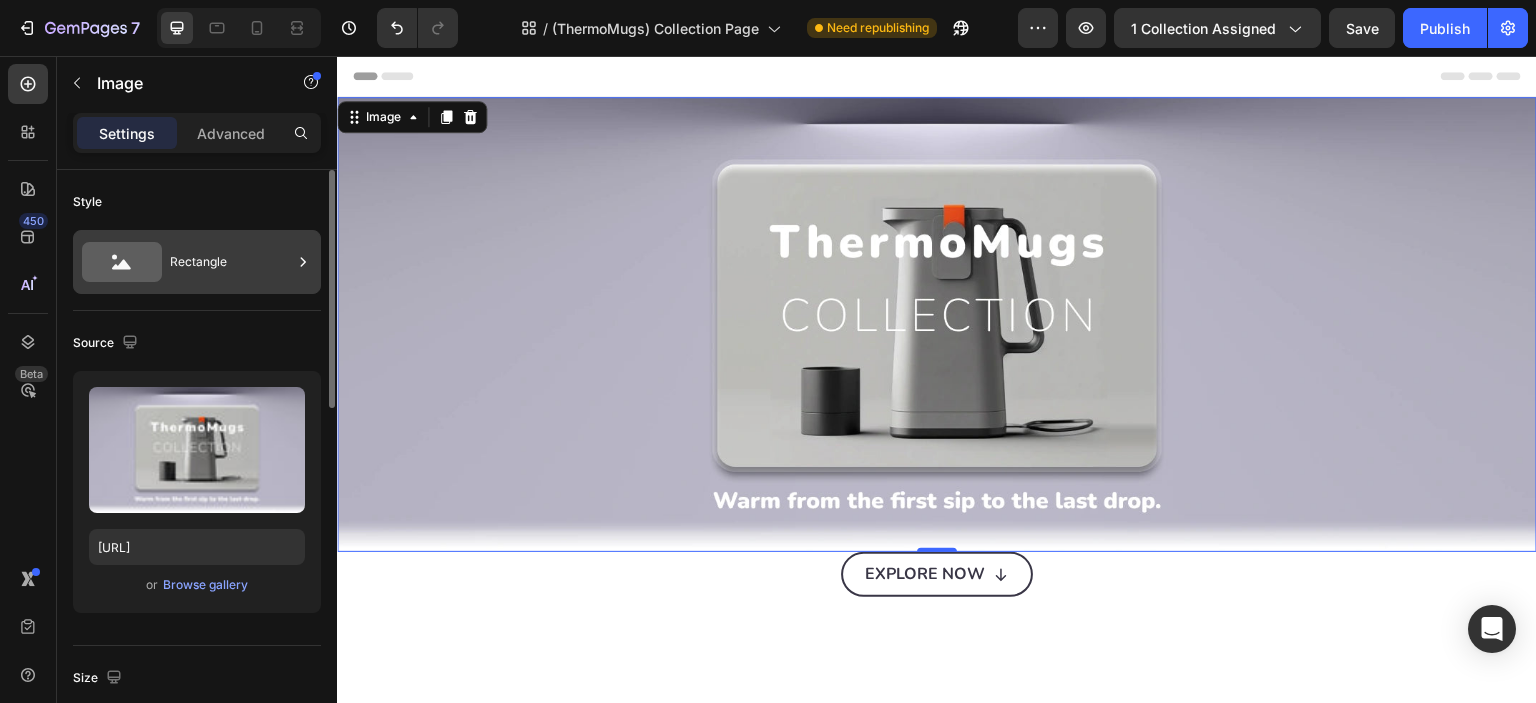 click on "Rectangle" at bounding box center (231, 262) 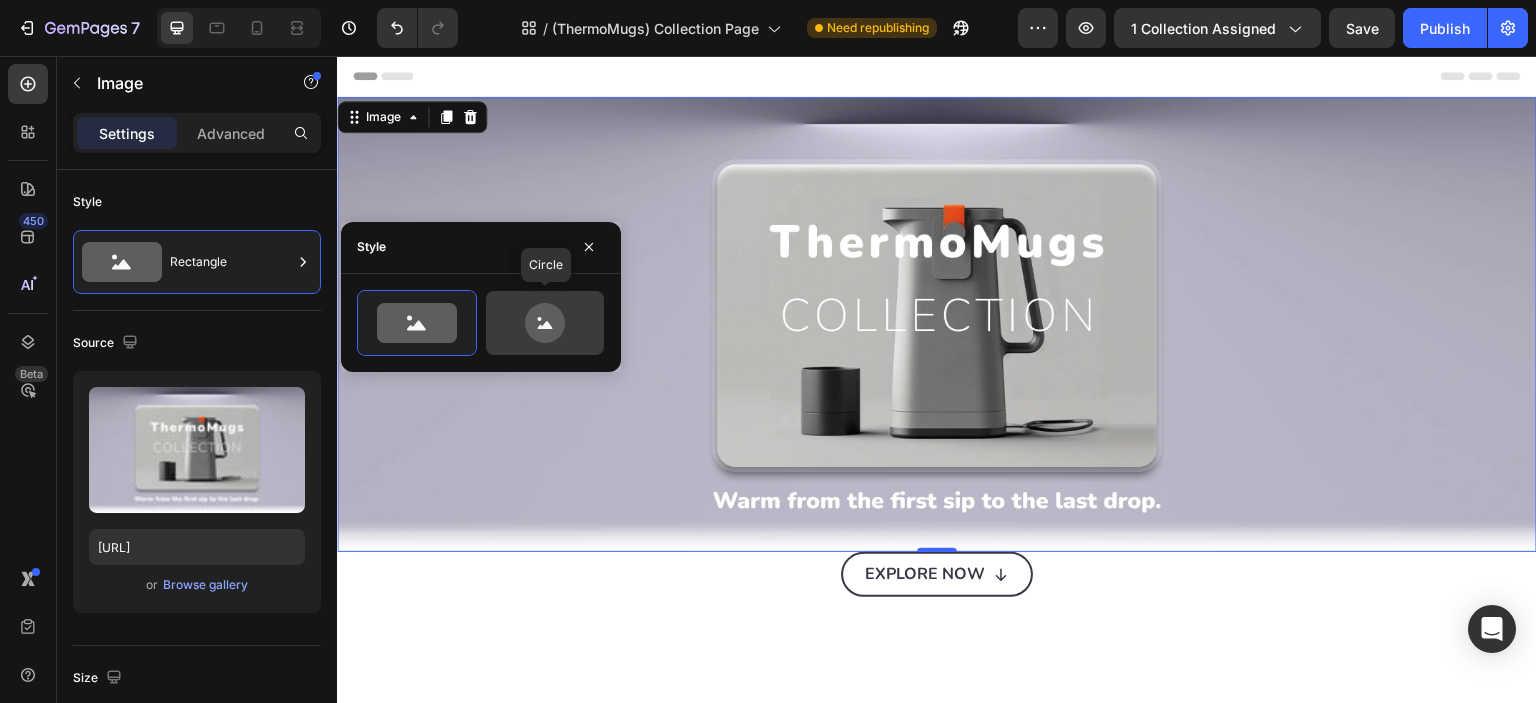 click 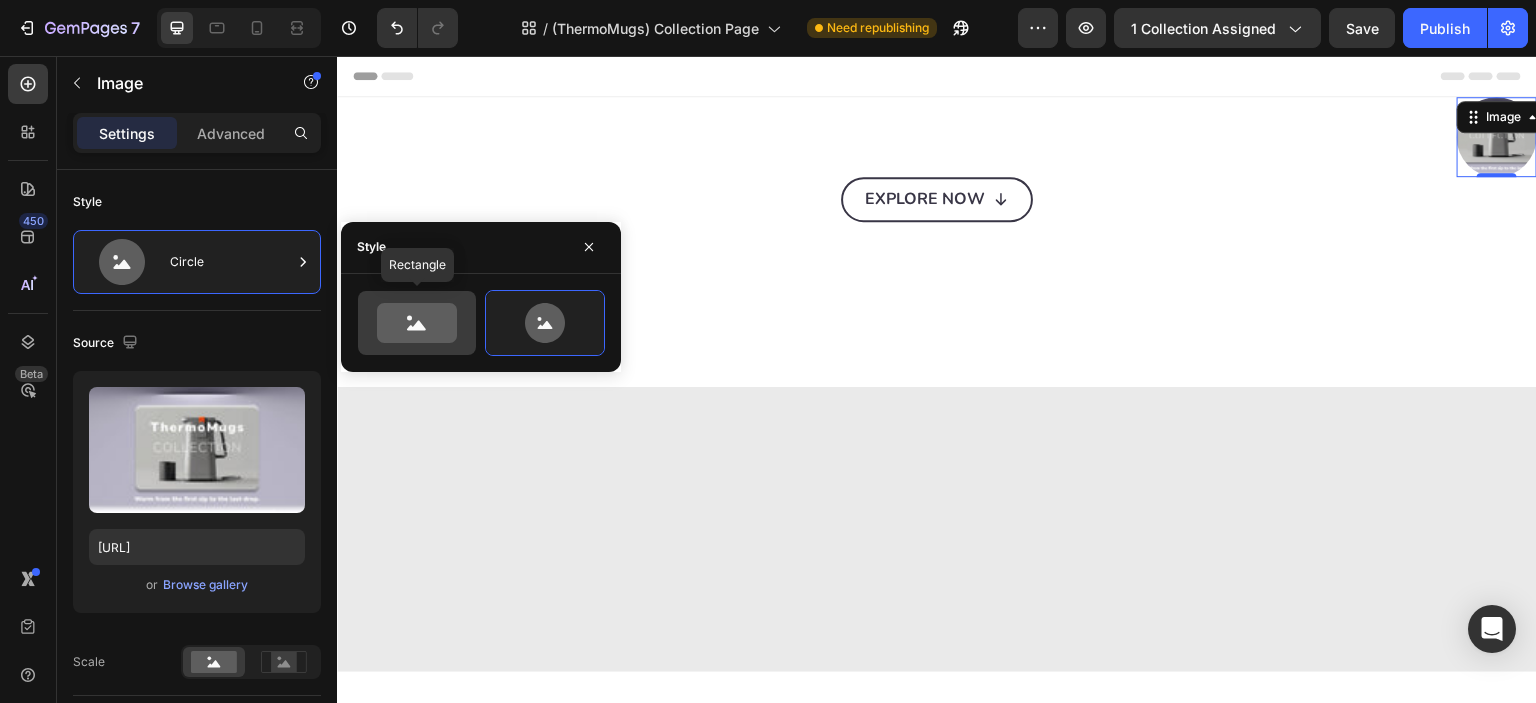 click 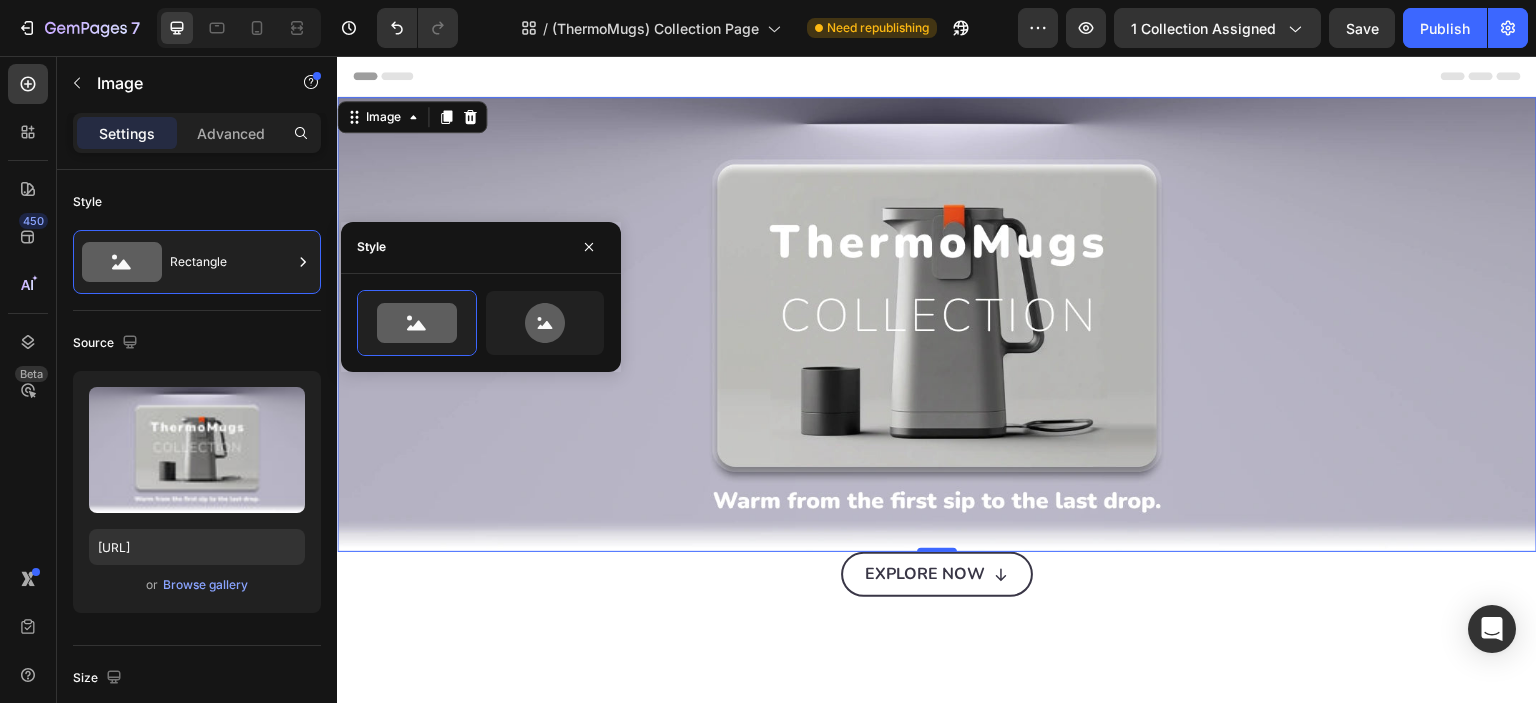 click at bounding box center (937, 324) 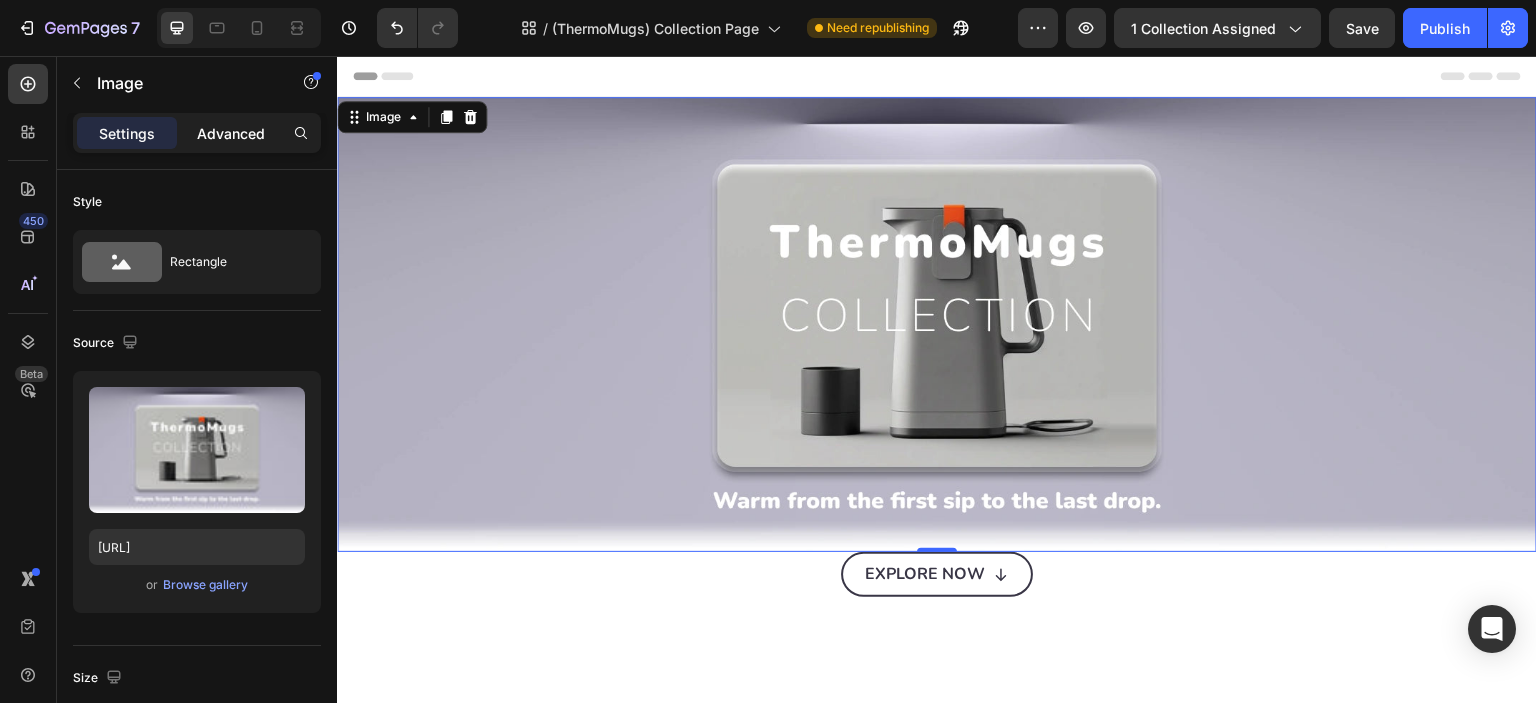 click on "Advanced" at bounding box center [231, 133] 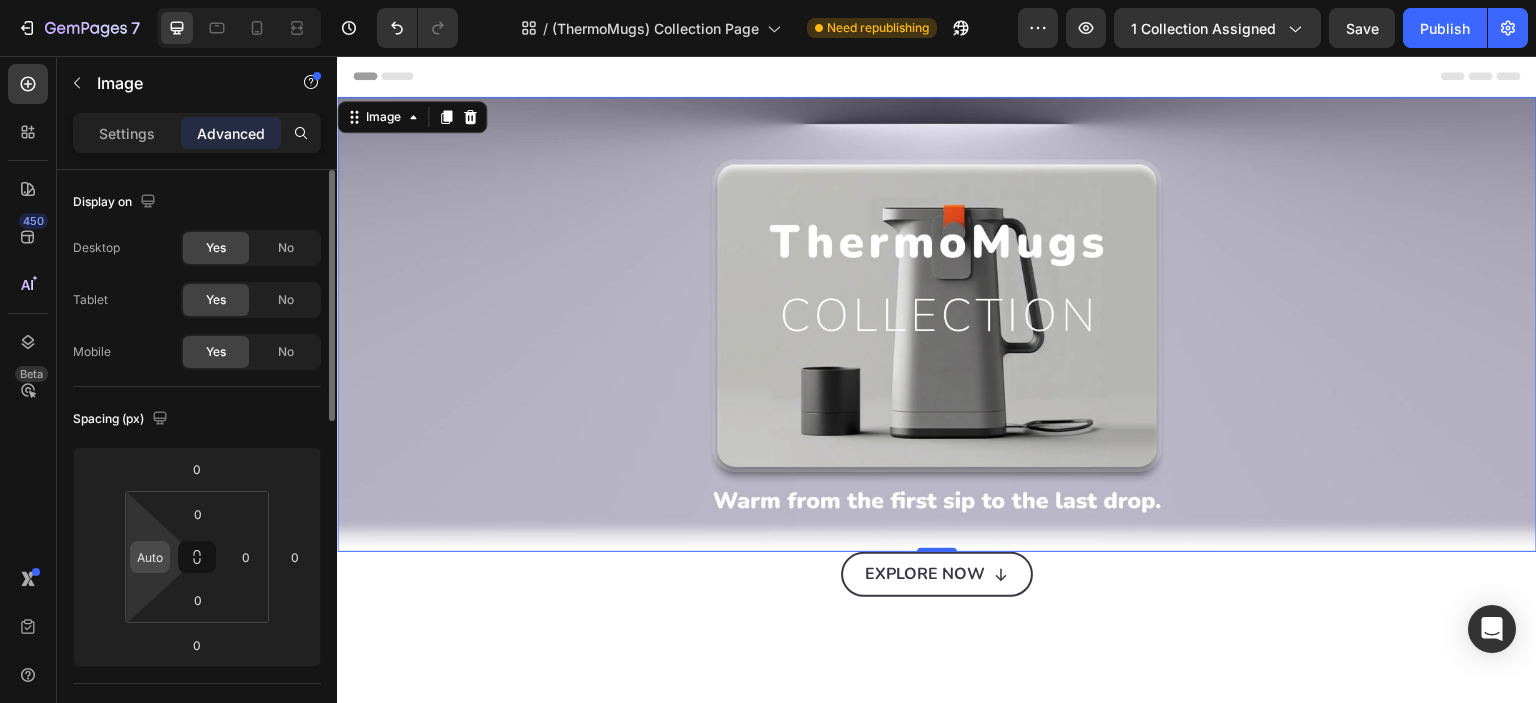 click on "Auto" at bounding box center [150, 557] 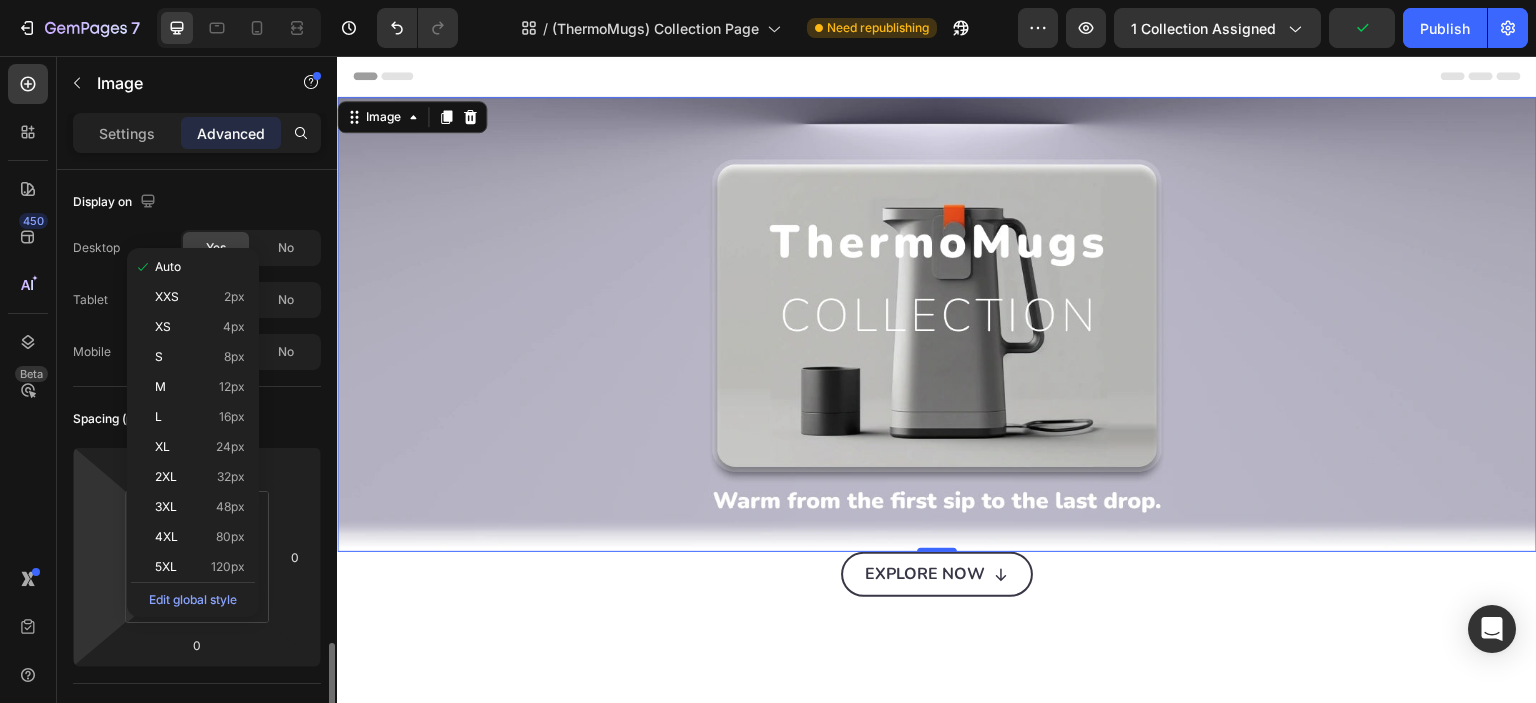 scroll, scrollTop: 332, scrollLeft: 0, axis: vertical 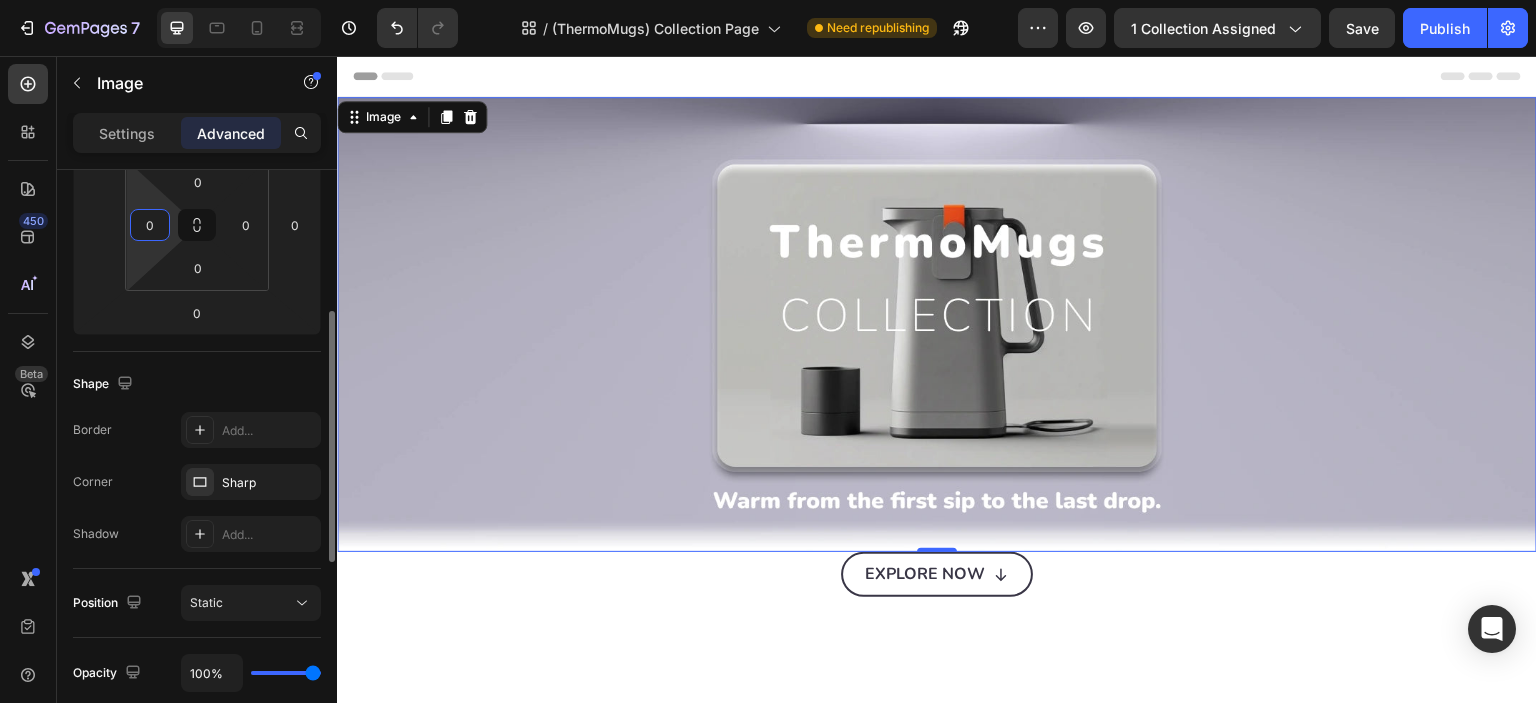 type on "0" 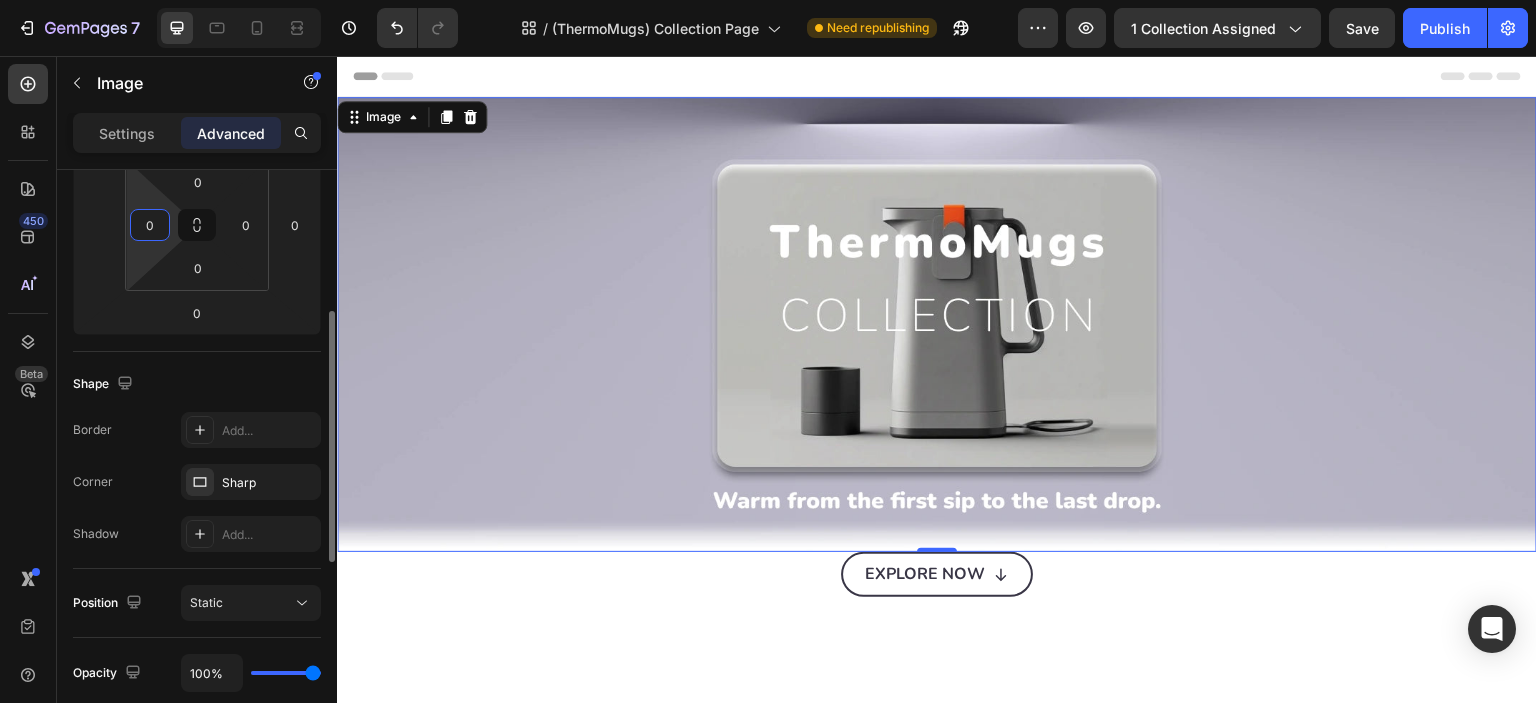 click on "Shape" at bounding box center (197, 384) 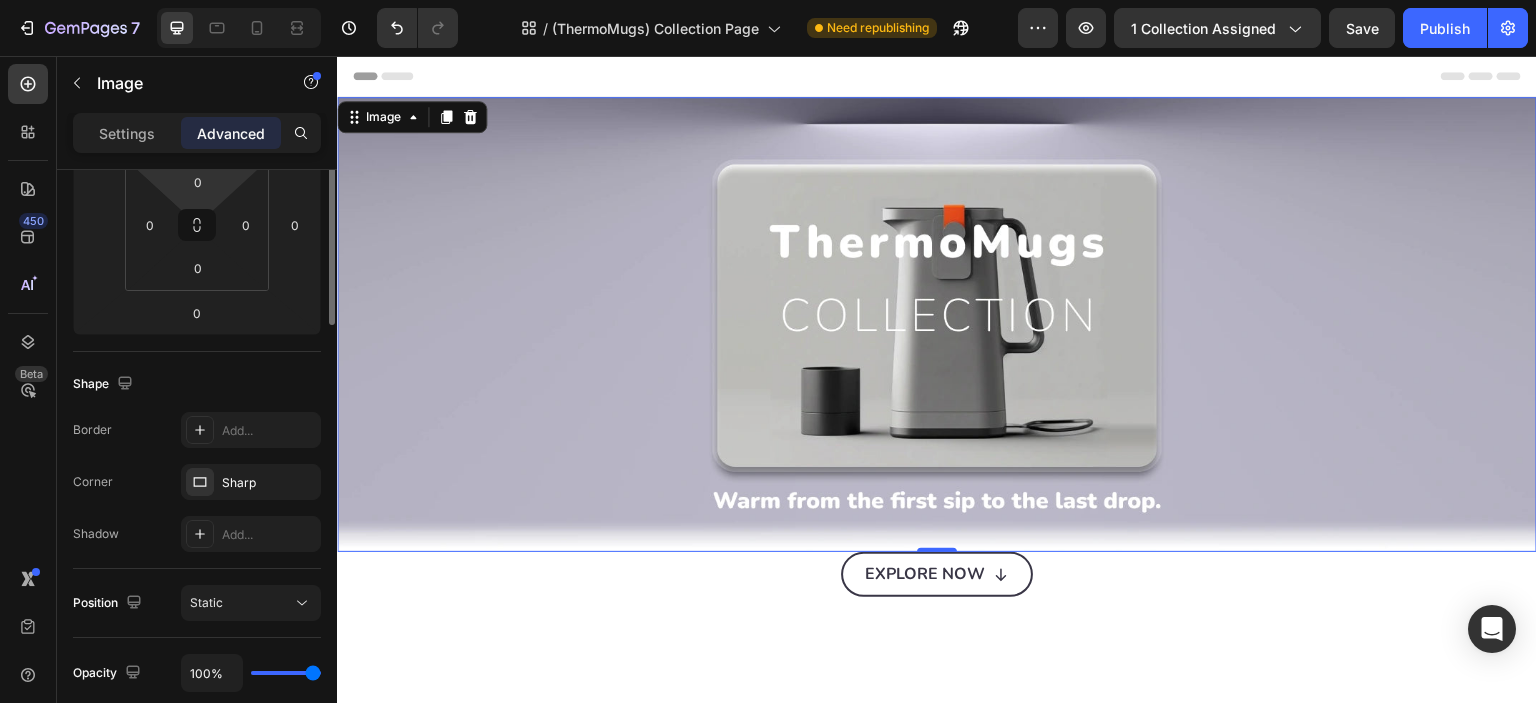 scroll, scrollTop: 166, scrollLeft: 0, axis: vertical 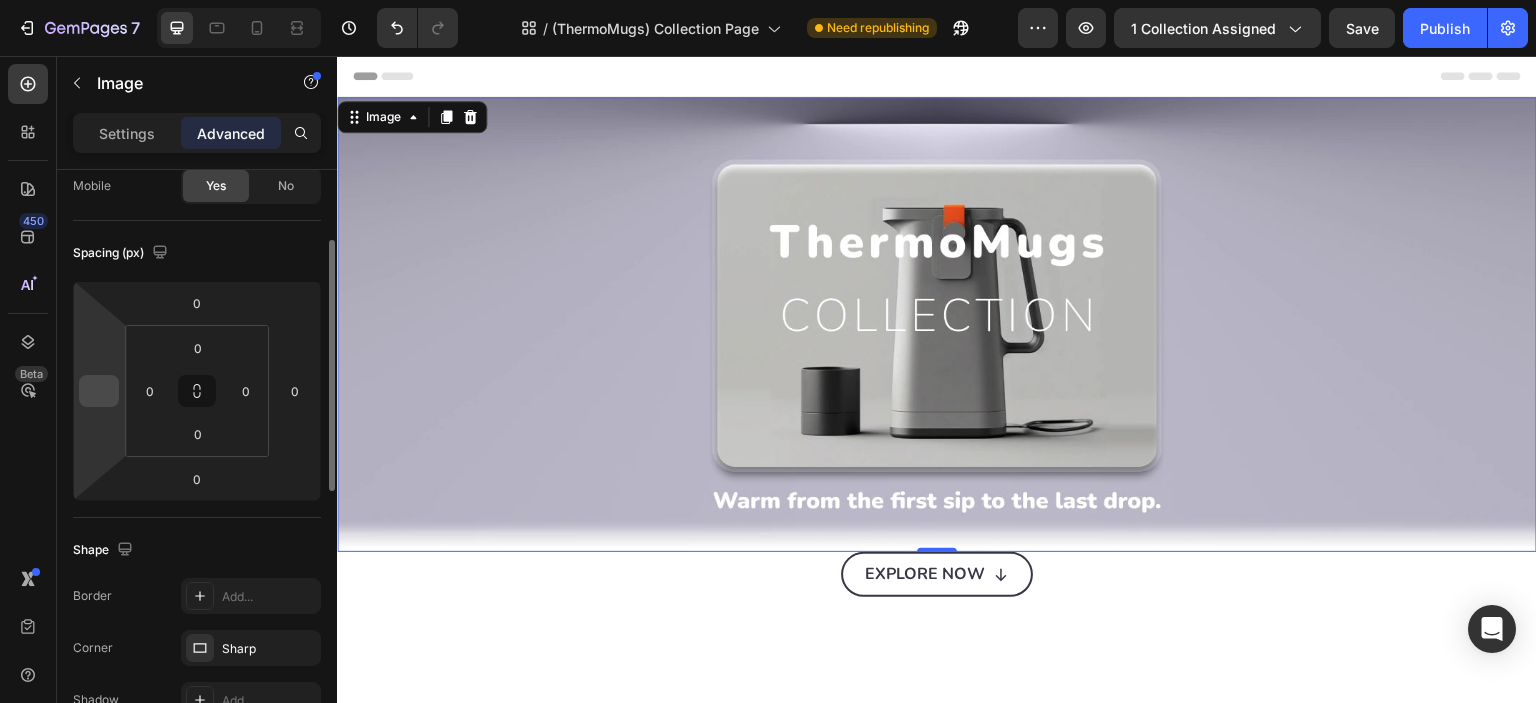 click at bounding box center (99, 391) 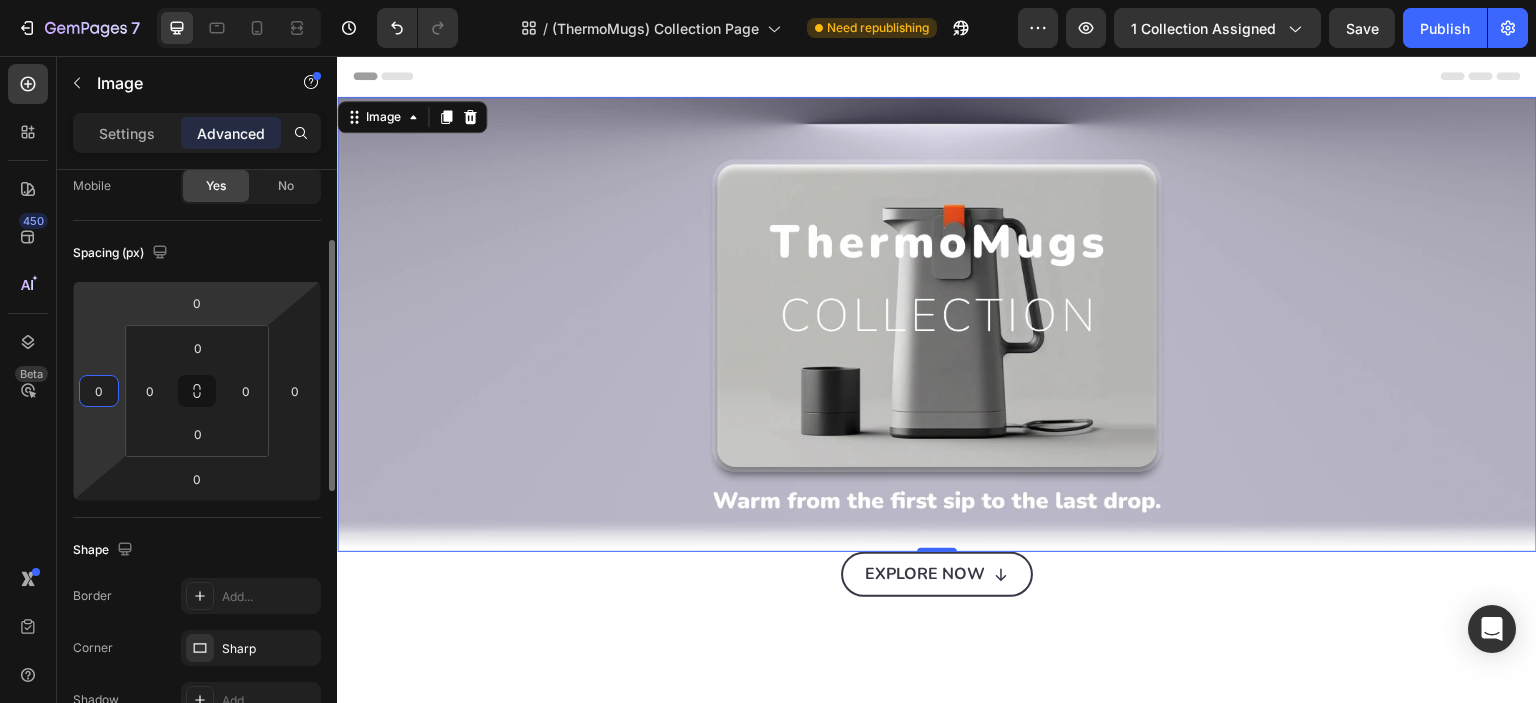 type on "0" 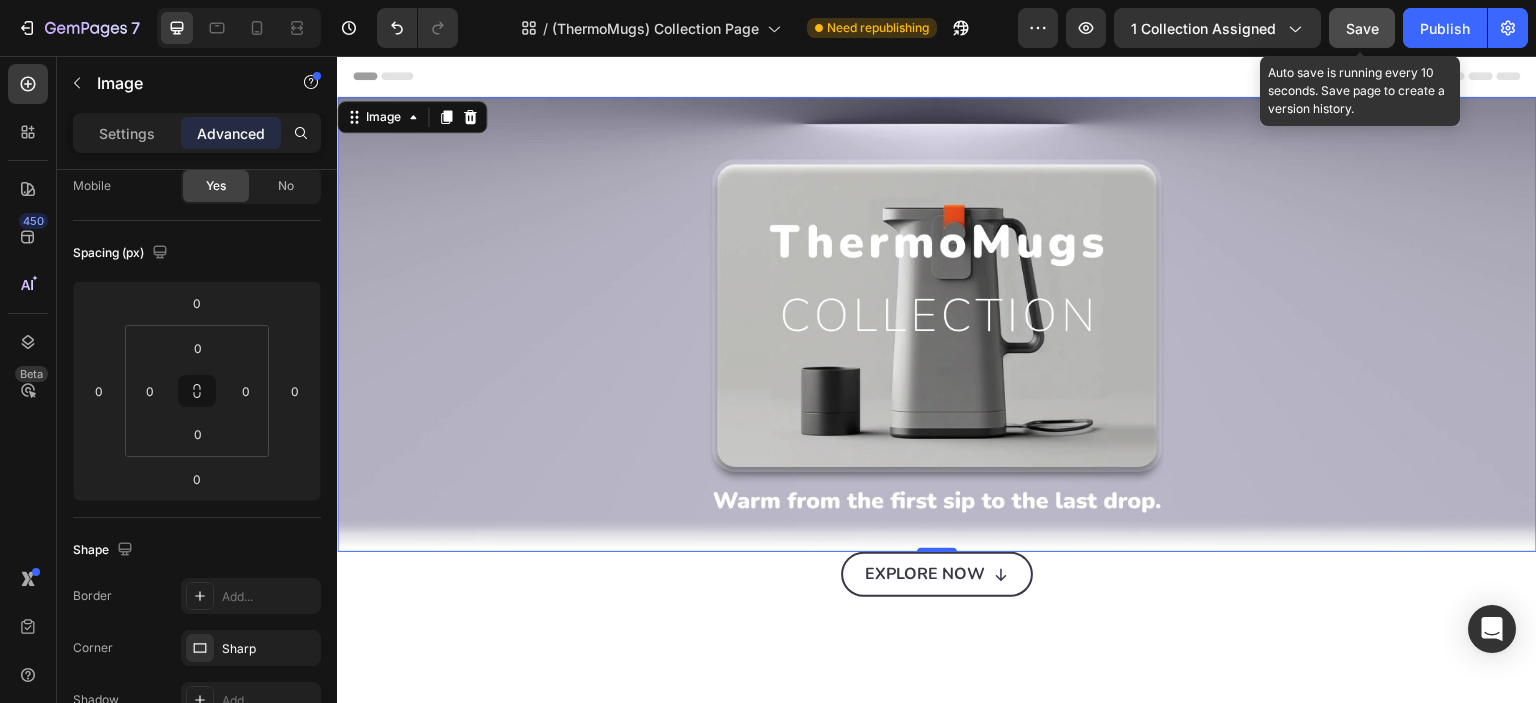 click on "Save" 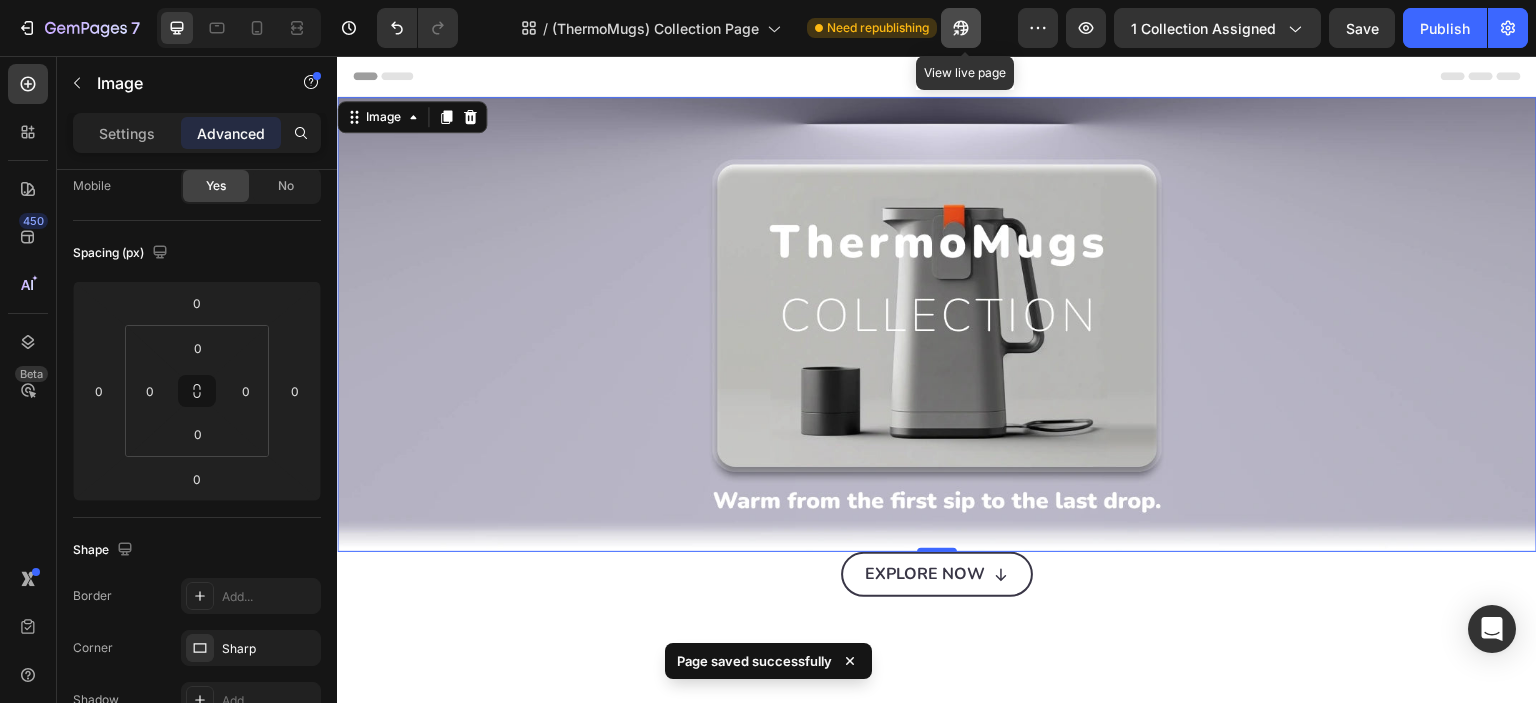 click 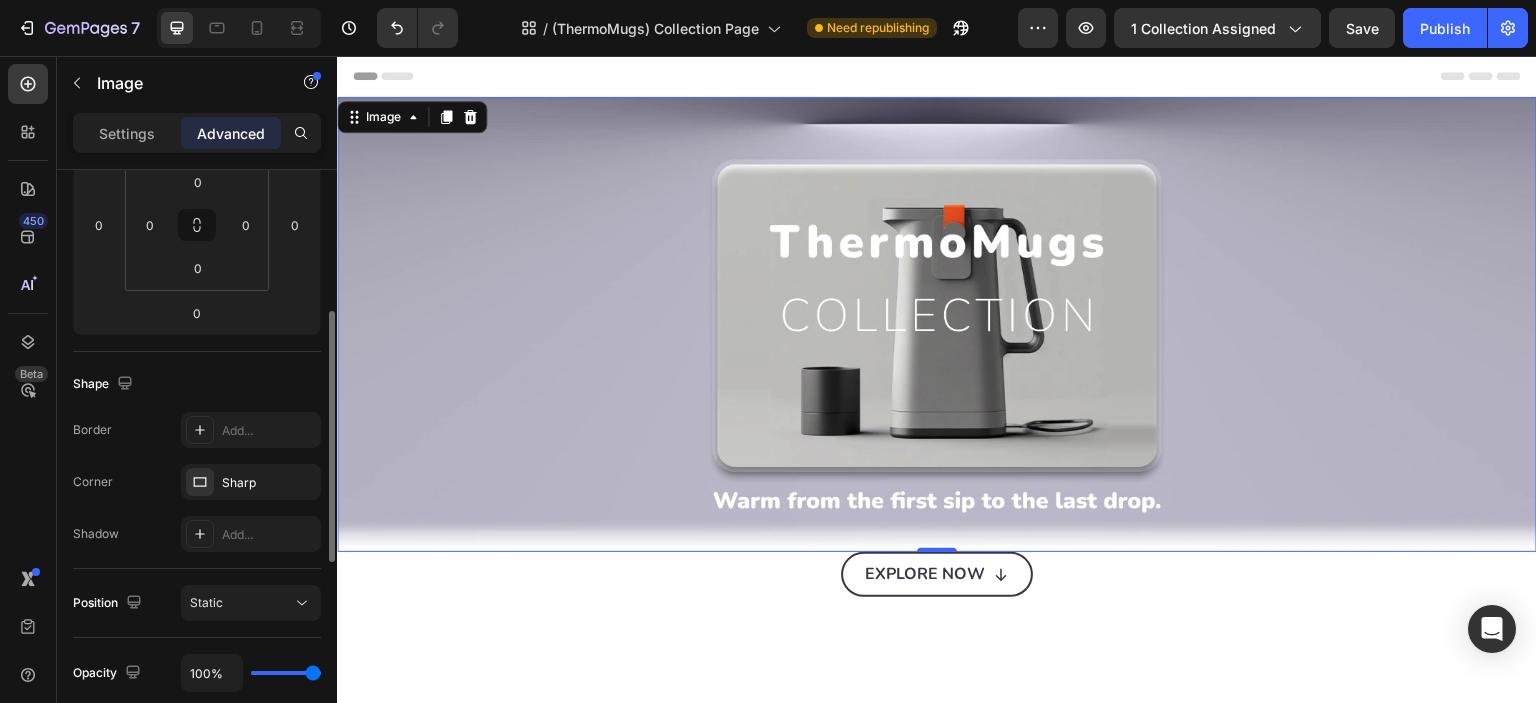 scroll, scrollTop: 166, scrollLeft: 0, axis: vertical 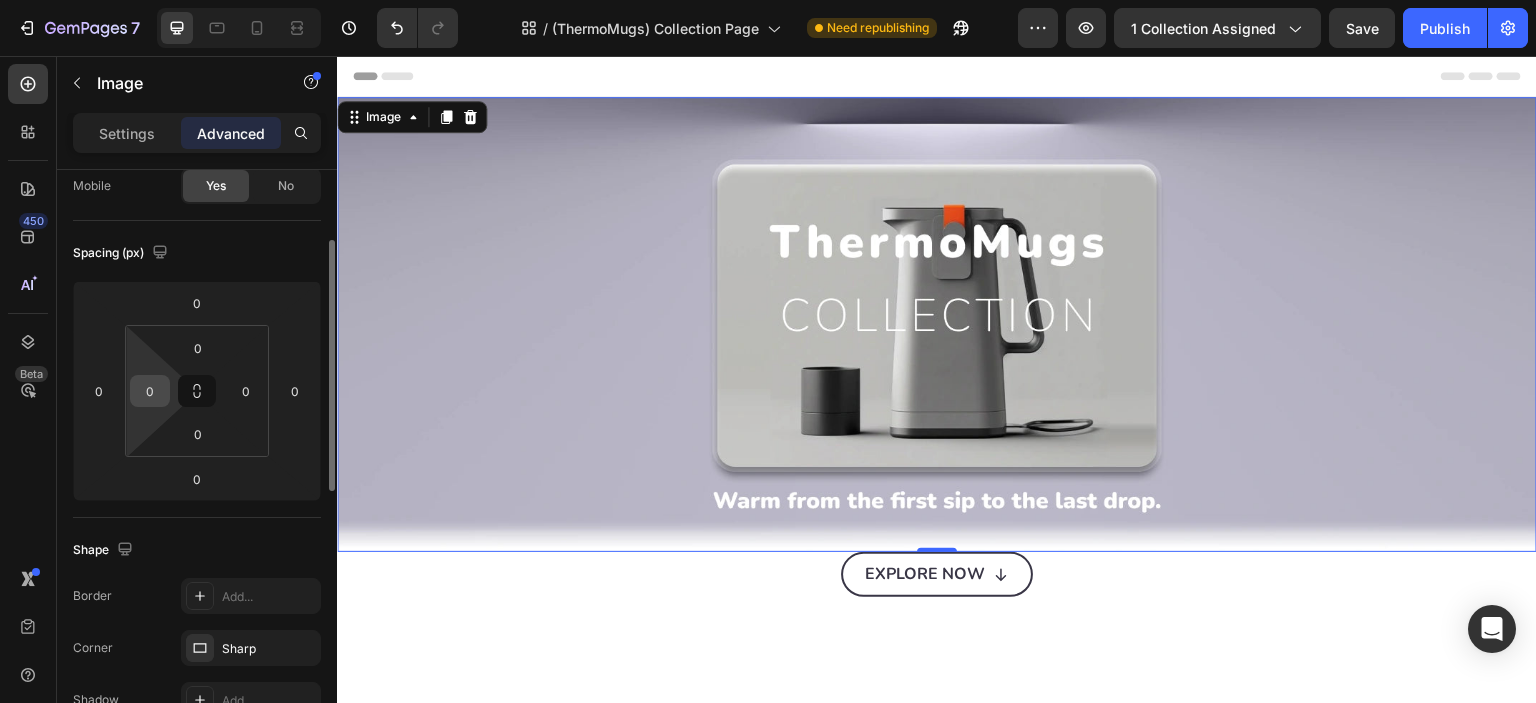 click on "0" at bounding box center [150, 391] 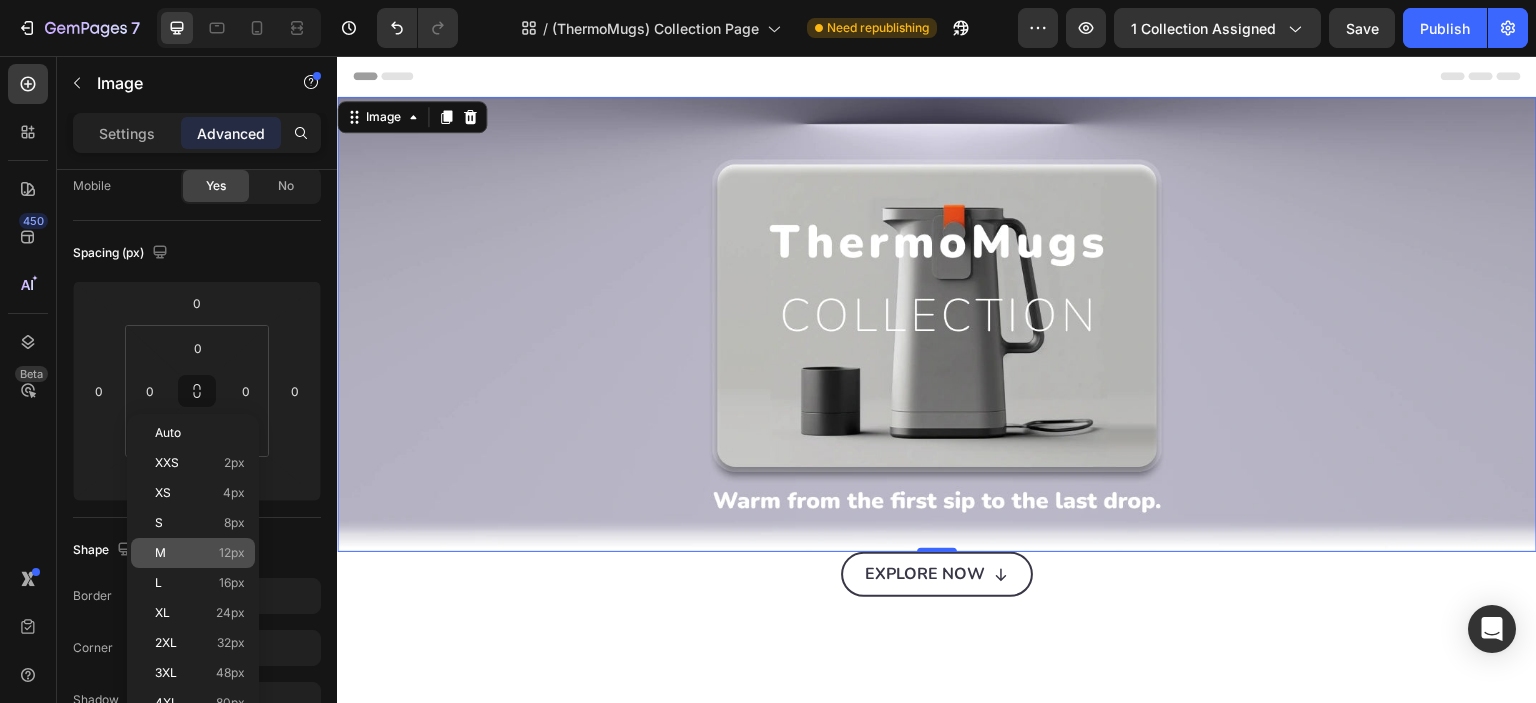 click on "M 12px" 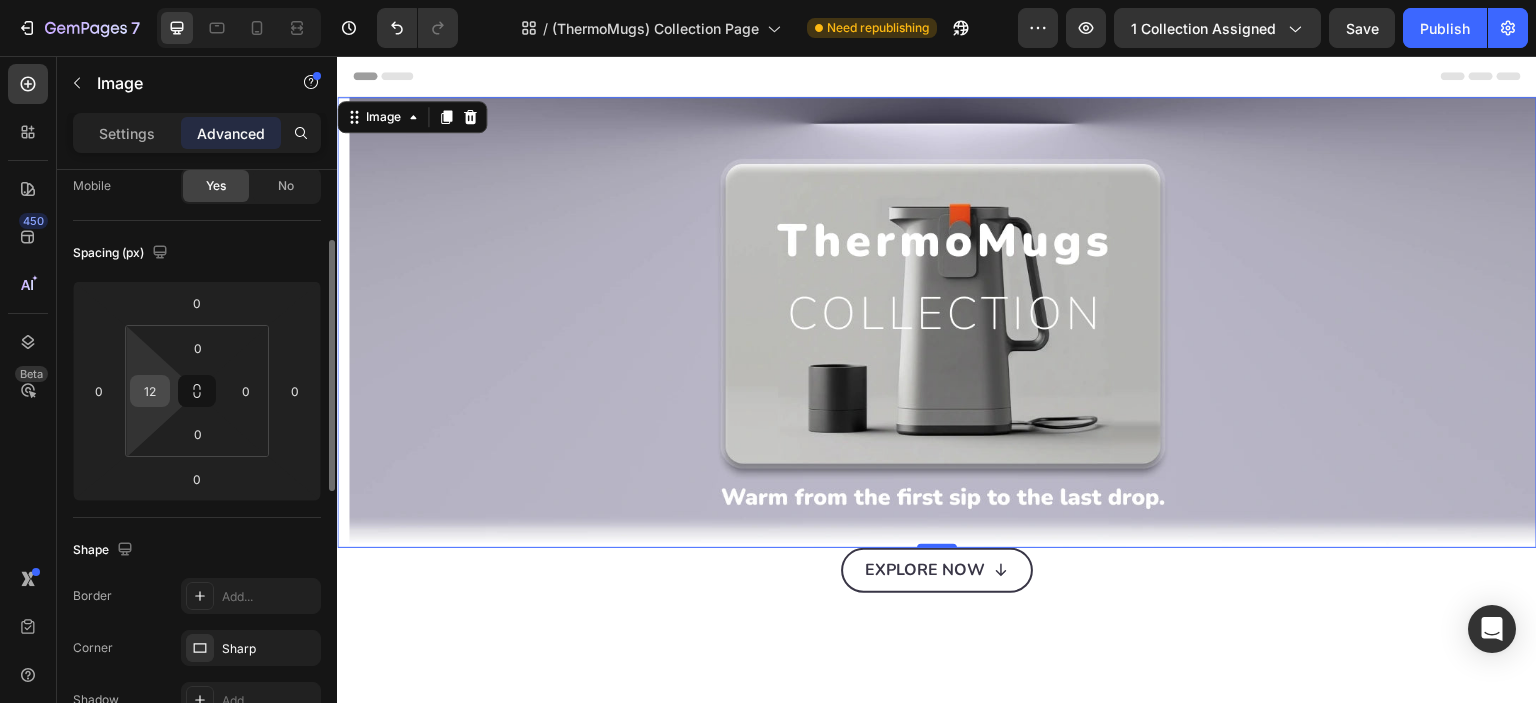 click on "12" at bounding box center (150, 391) 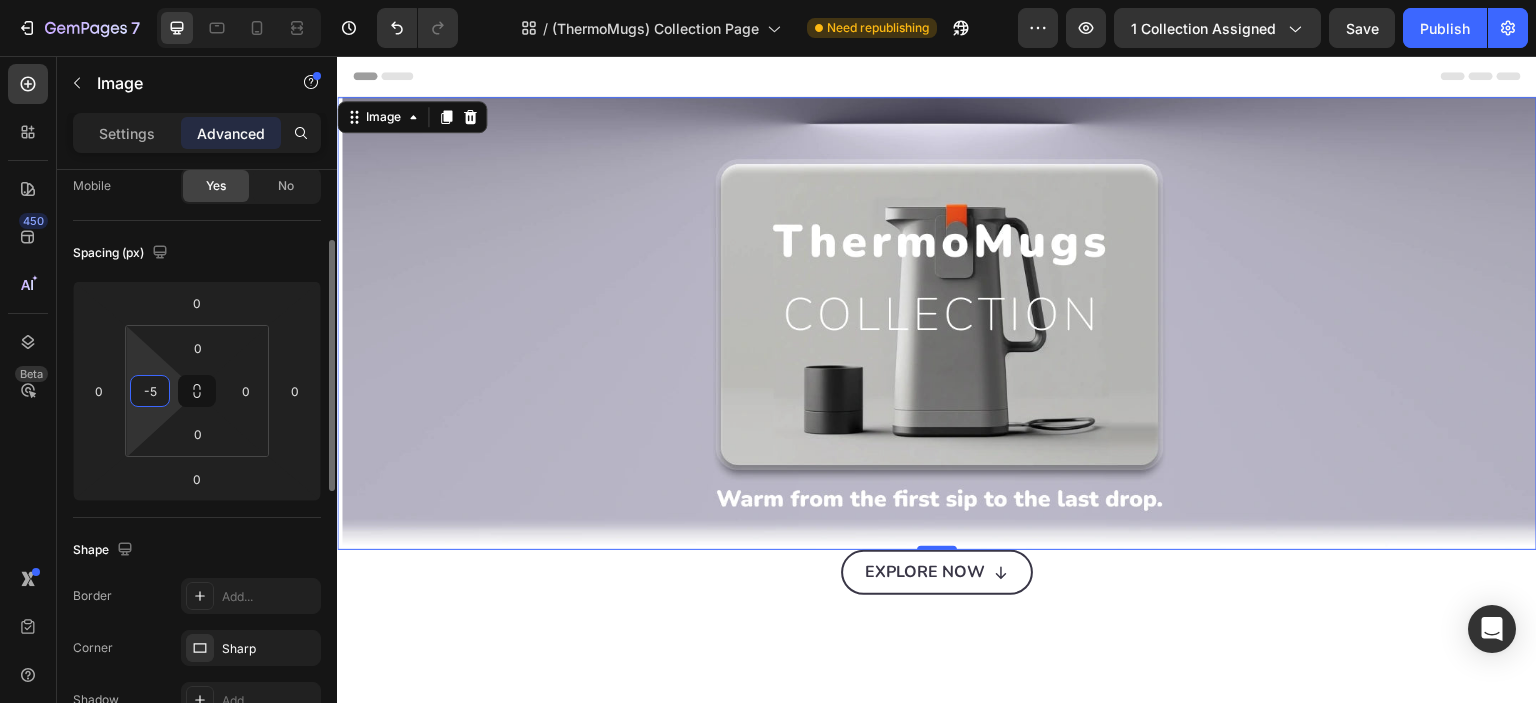 type on "-" 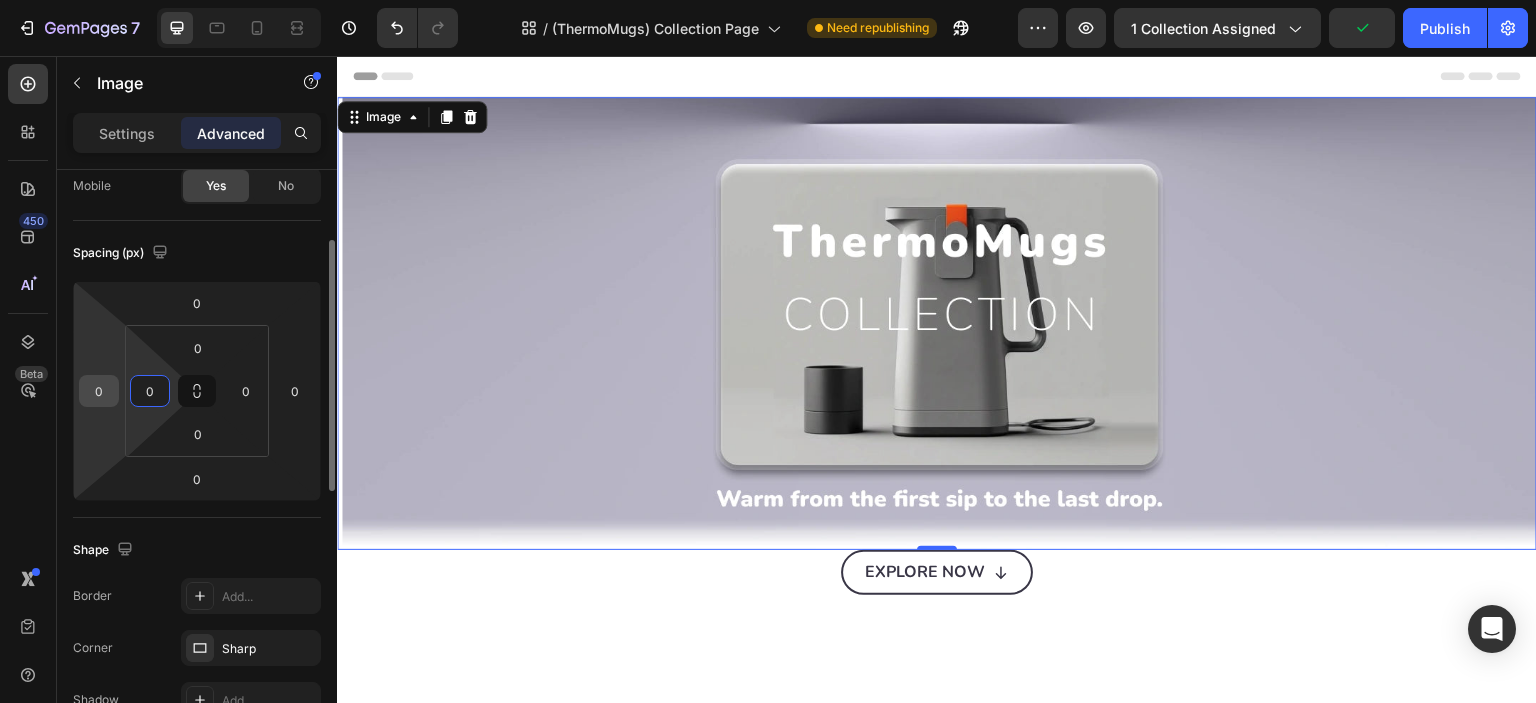 type on "0" 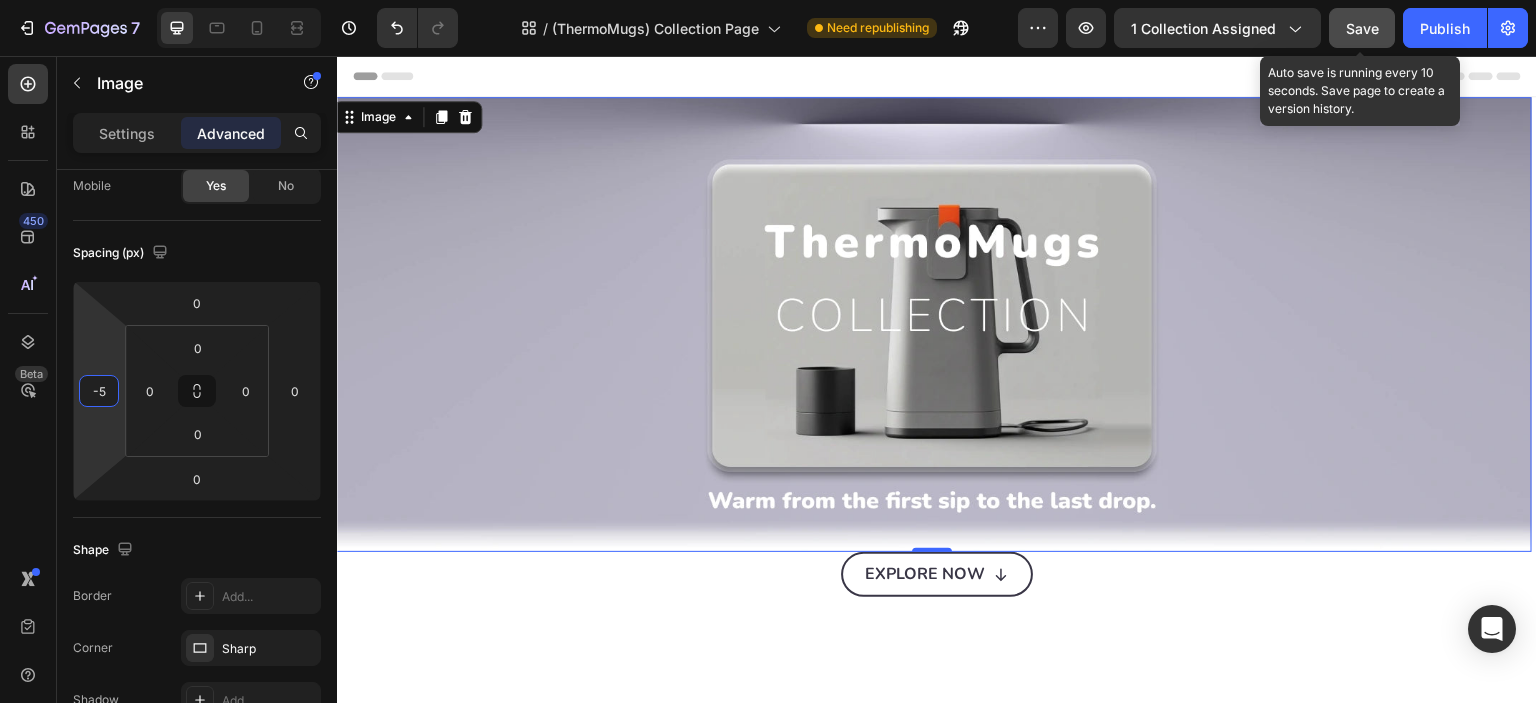 type on "-5" 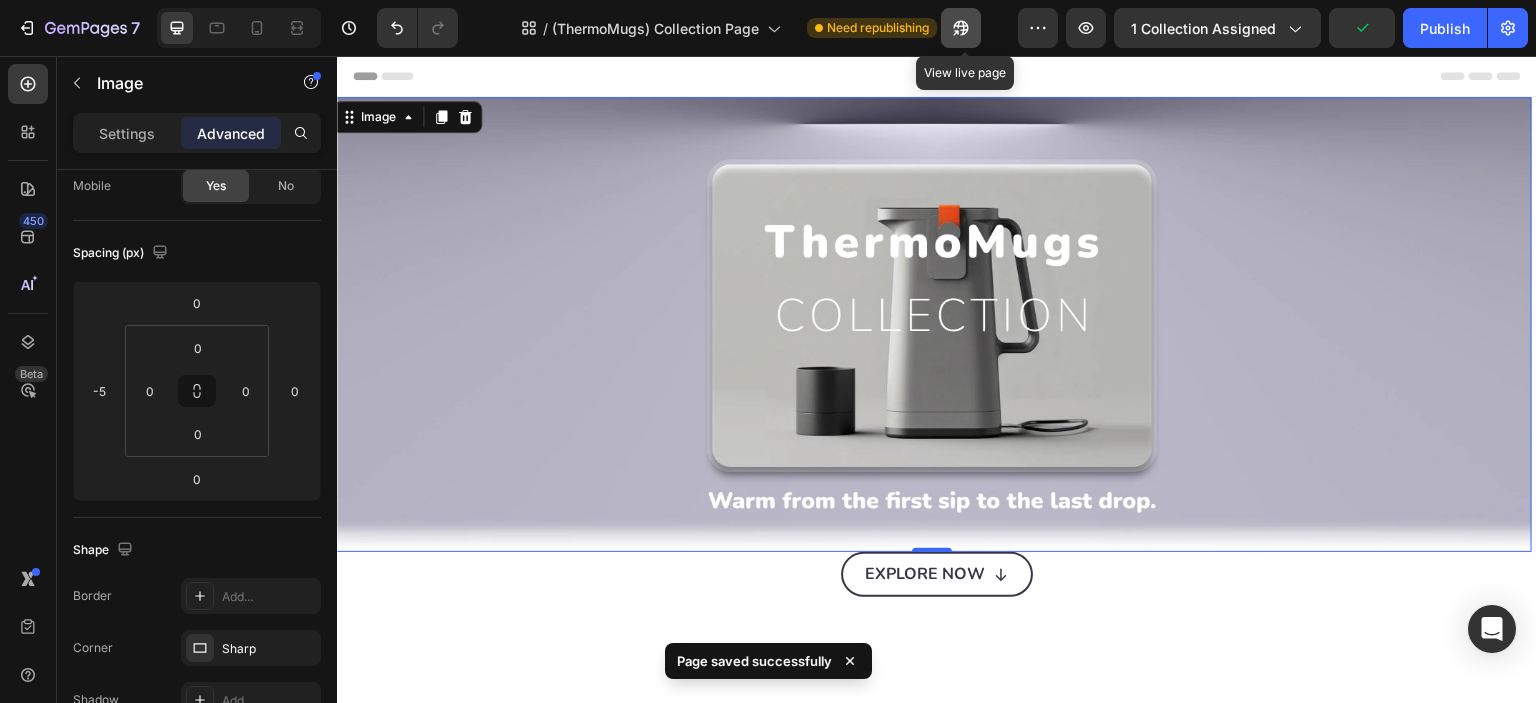 click 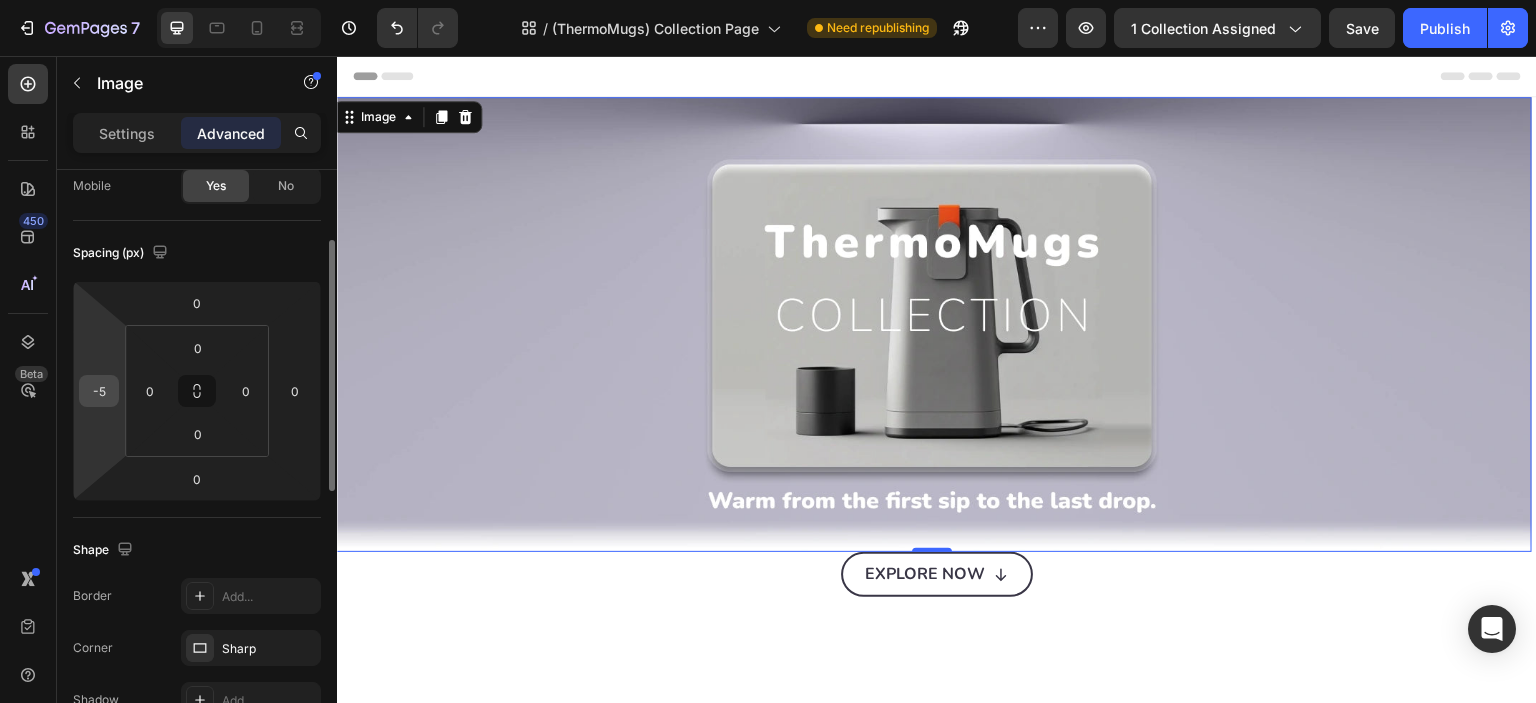 click on "-5" at bounding box center [99, 391] 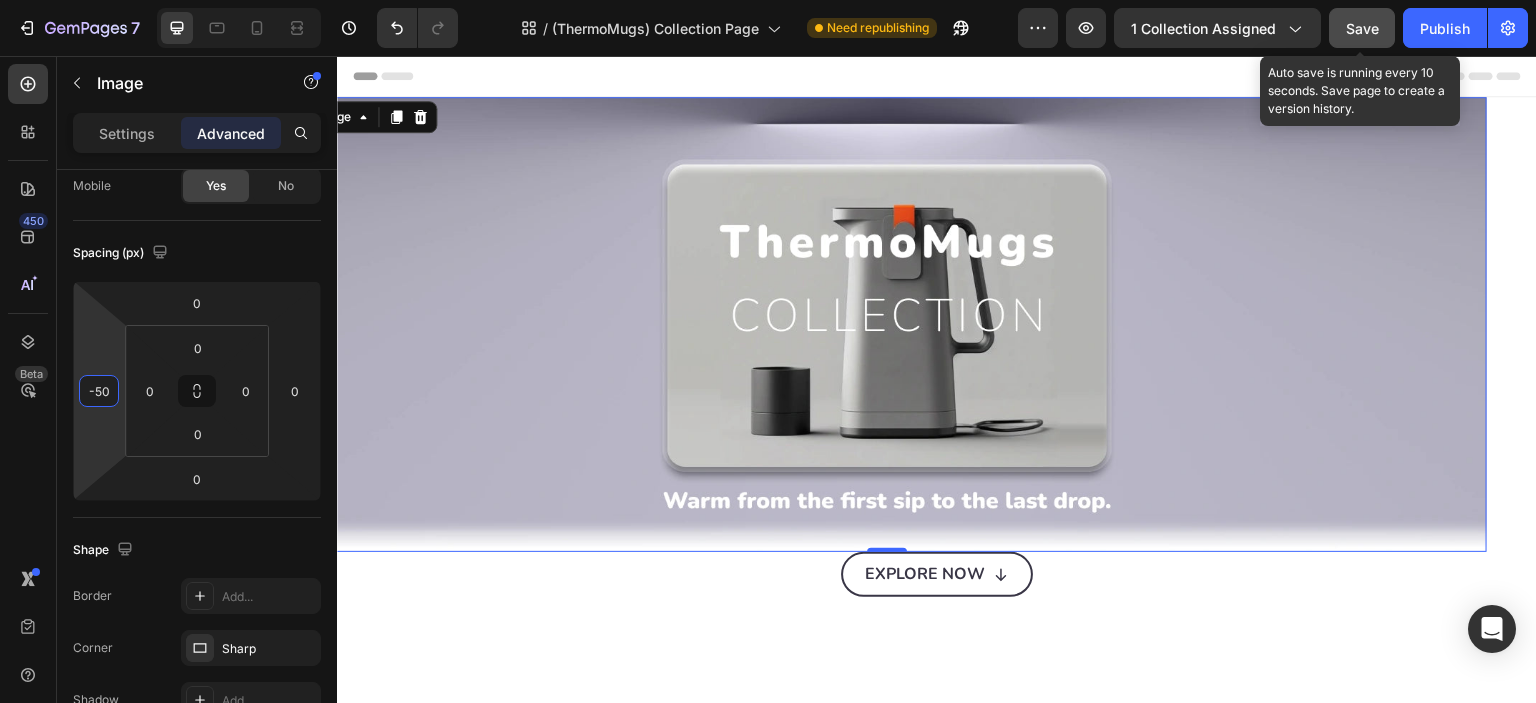 click on "Save" at bounding box center (1362, 28) 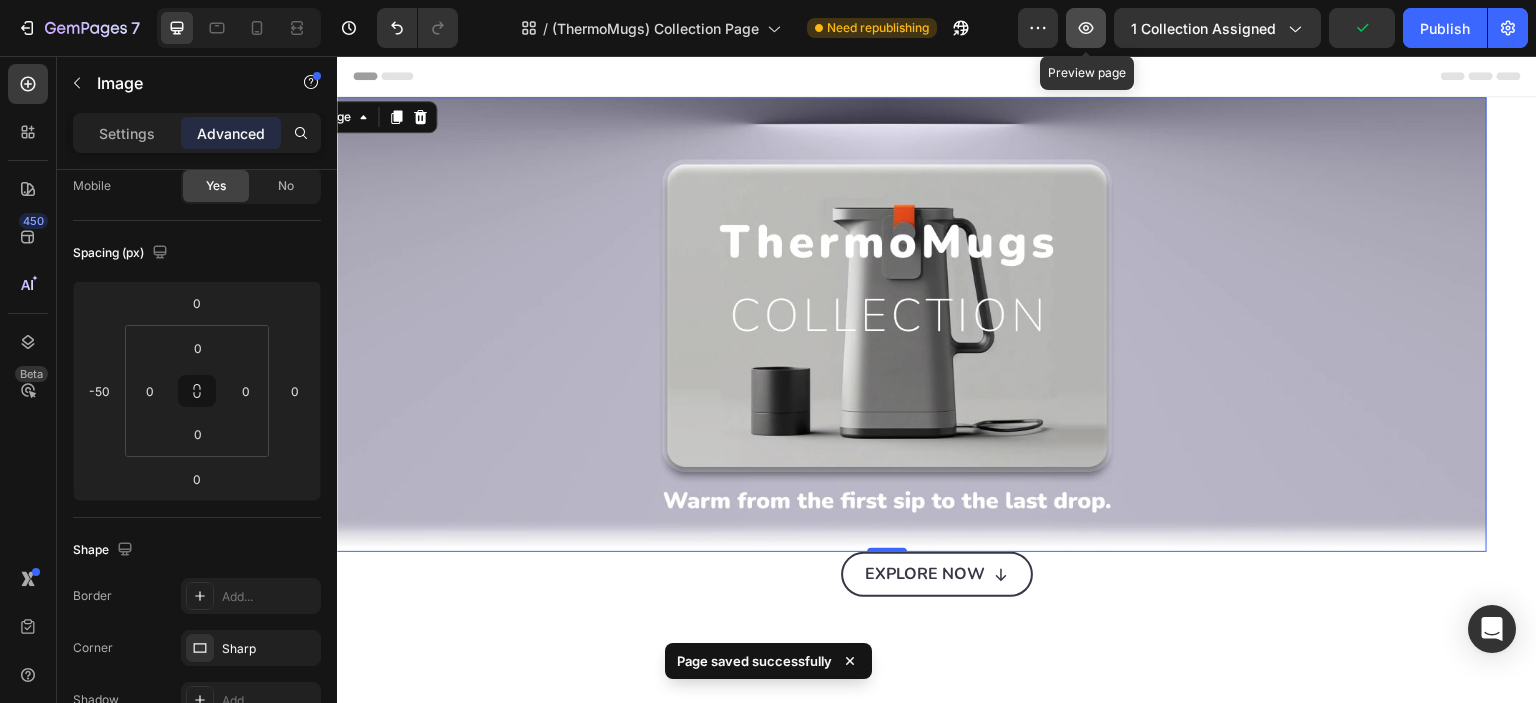 click 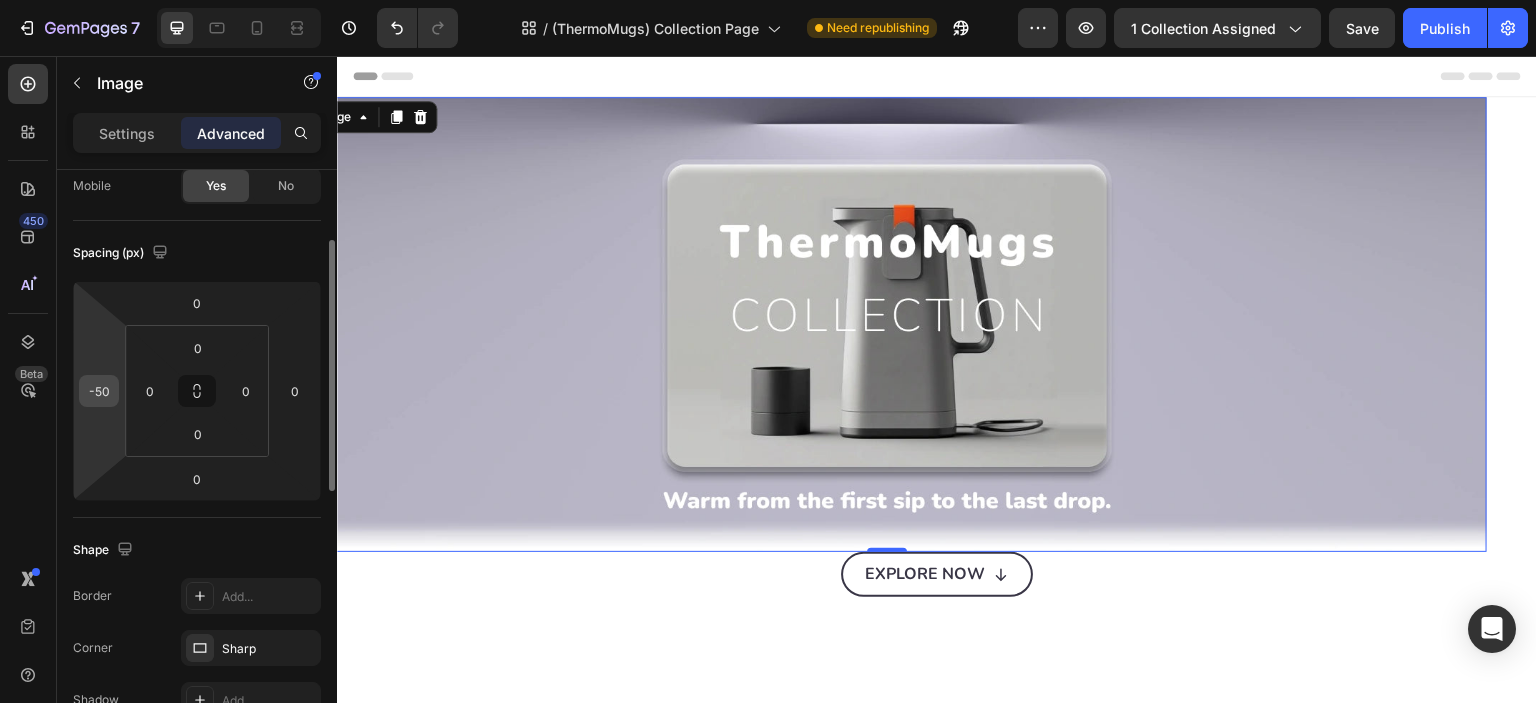 click on "-50" at bounding box center (99, 391) 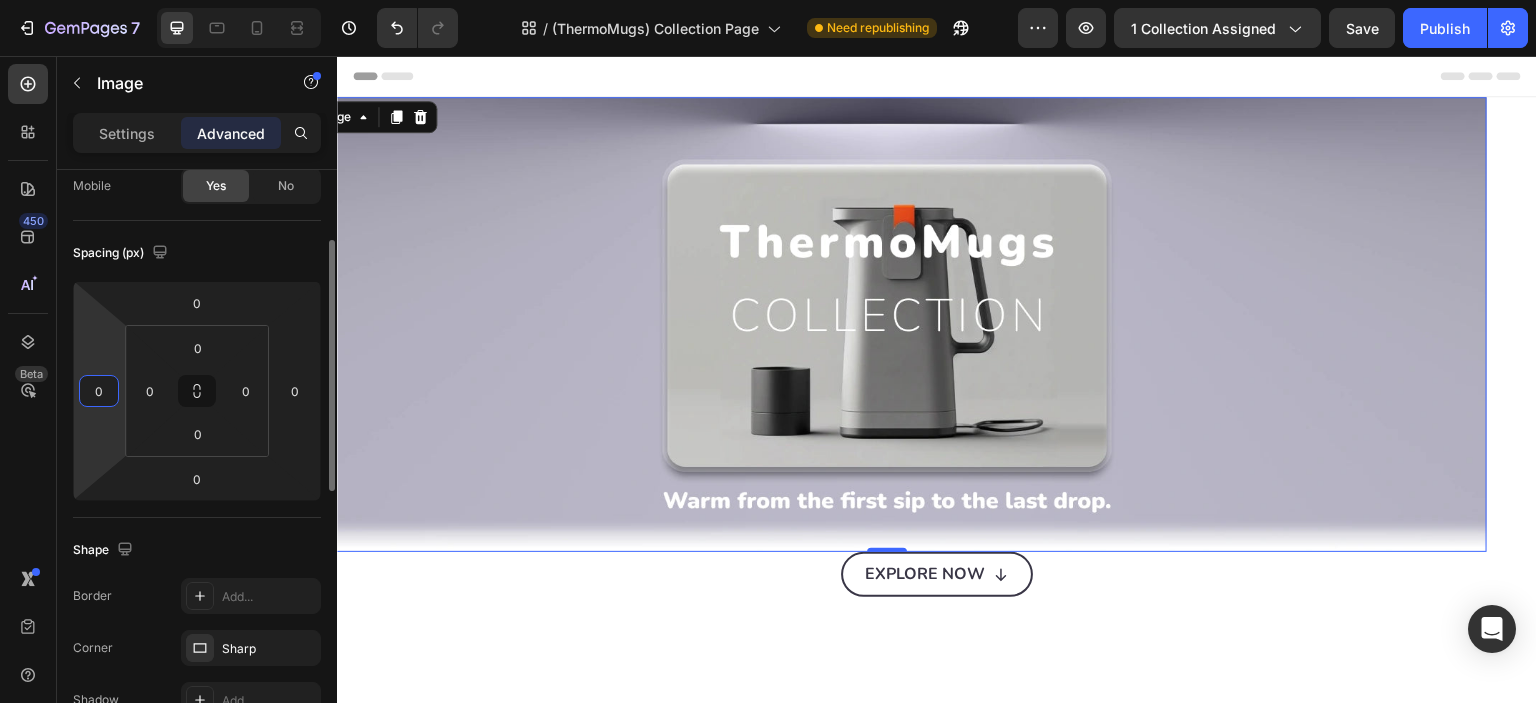 type on "0" 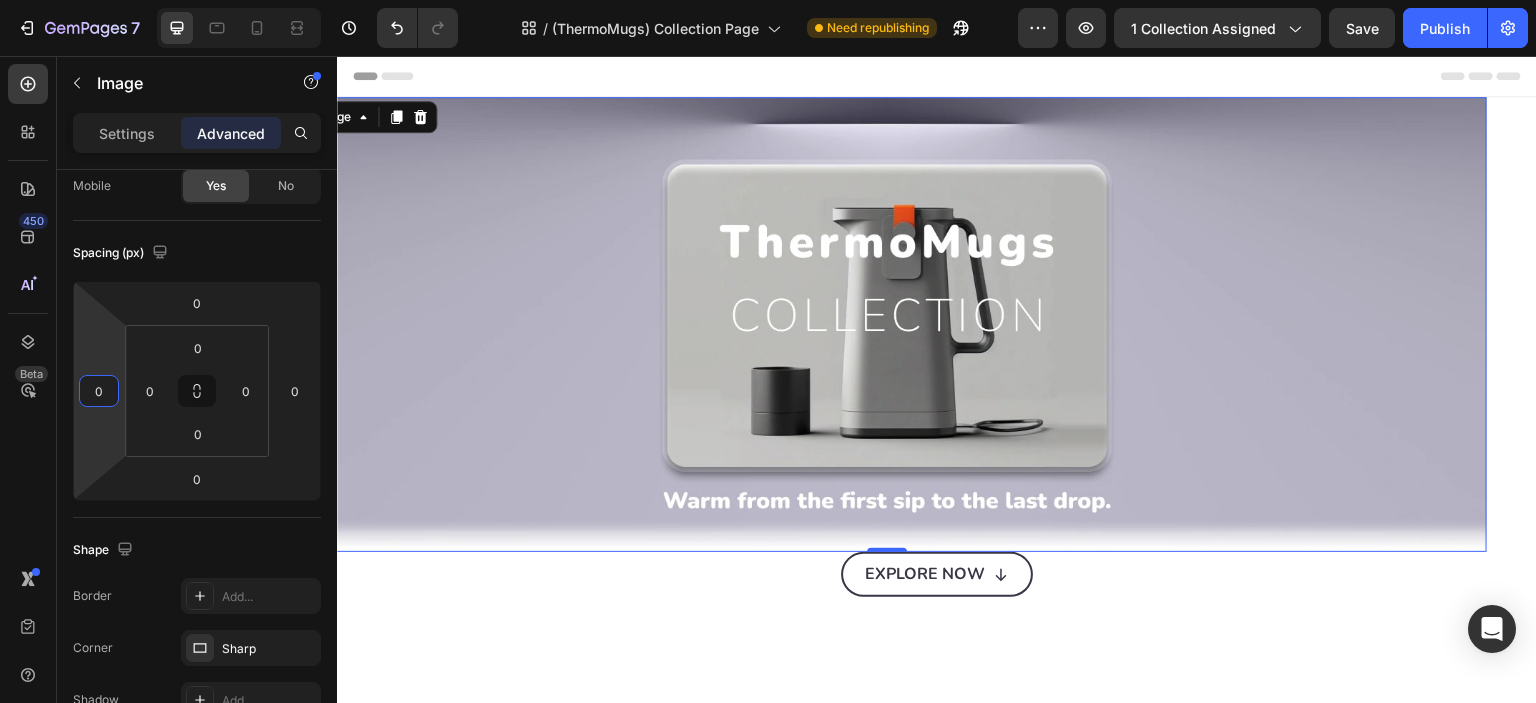 click on "Header" at bounding box center (937, 76) 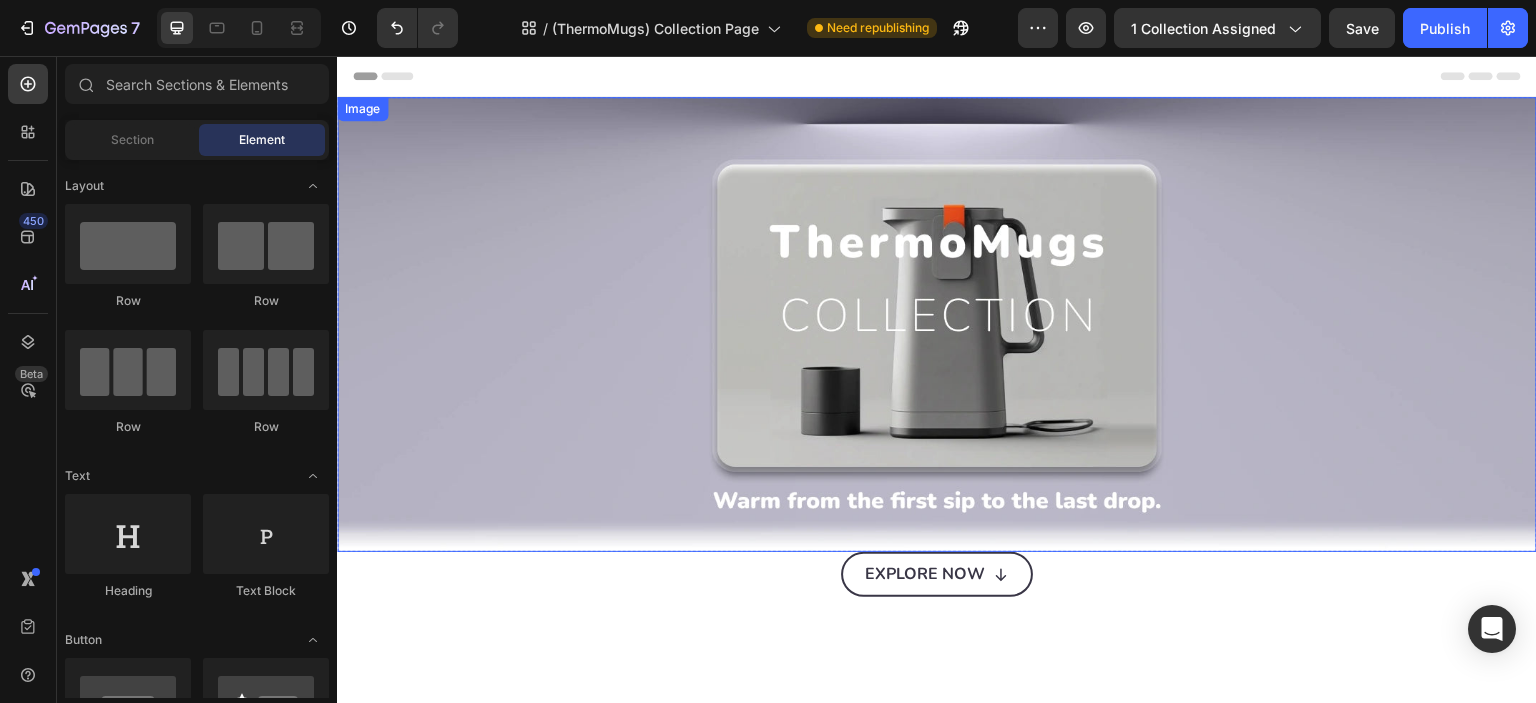 click at bounding box center (937, 324) 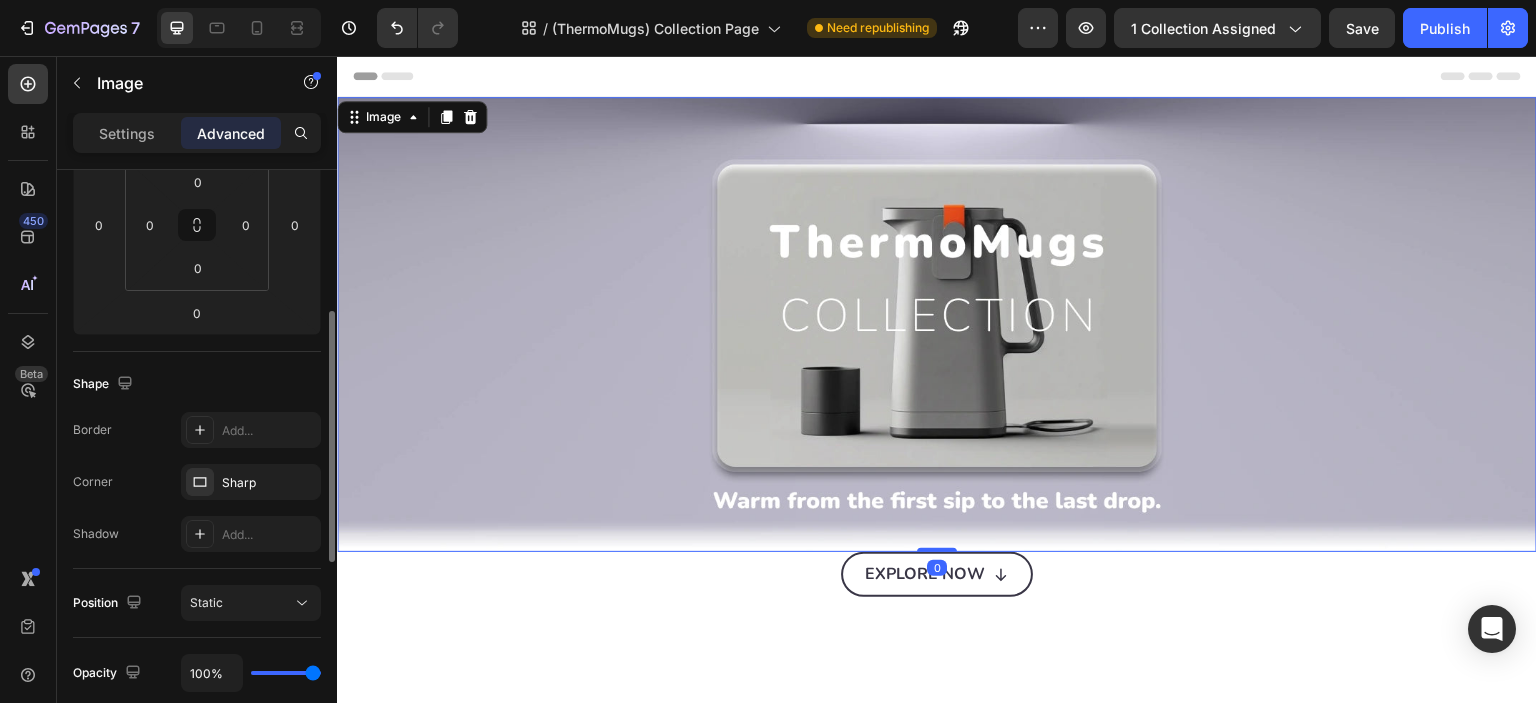 scroll, scrollTop: 499, scrollLeft: 0, axis: vertical 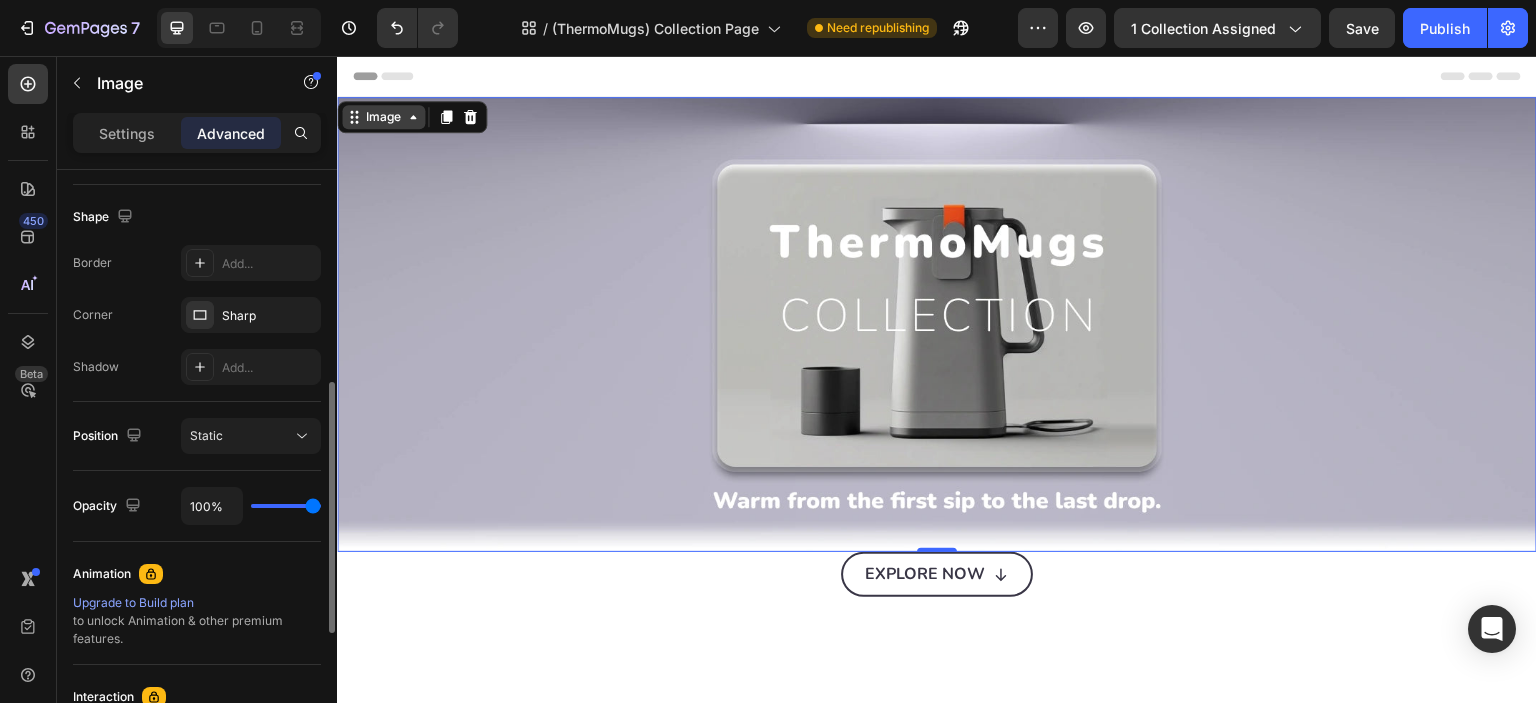click on "Image" at bounding box center [383, 117] 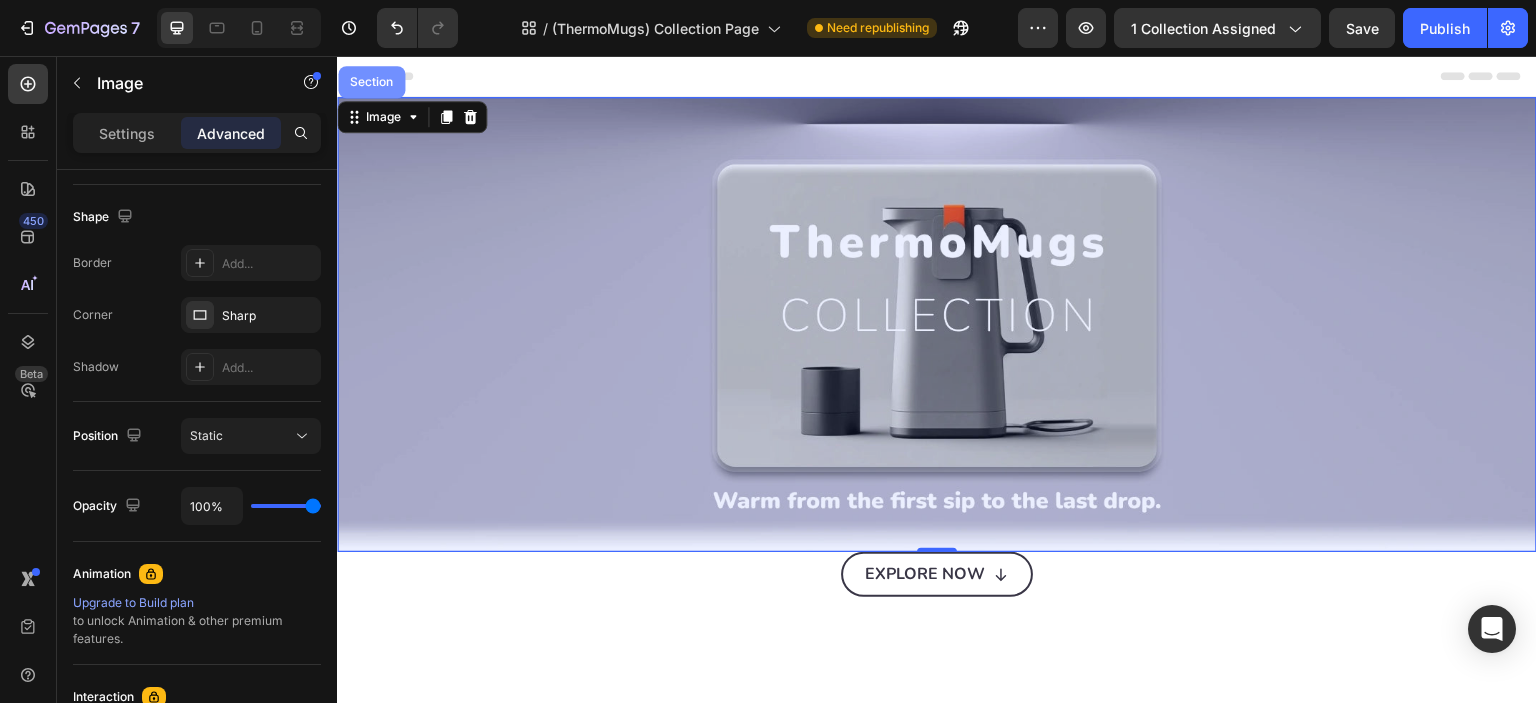 click on "Section" at bounding box center (371, 82) 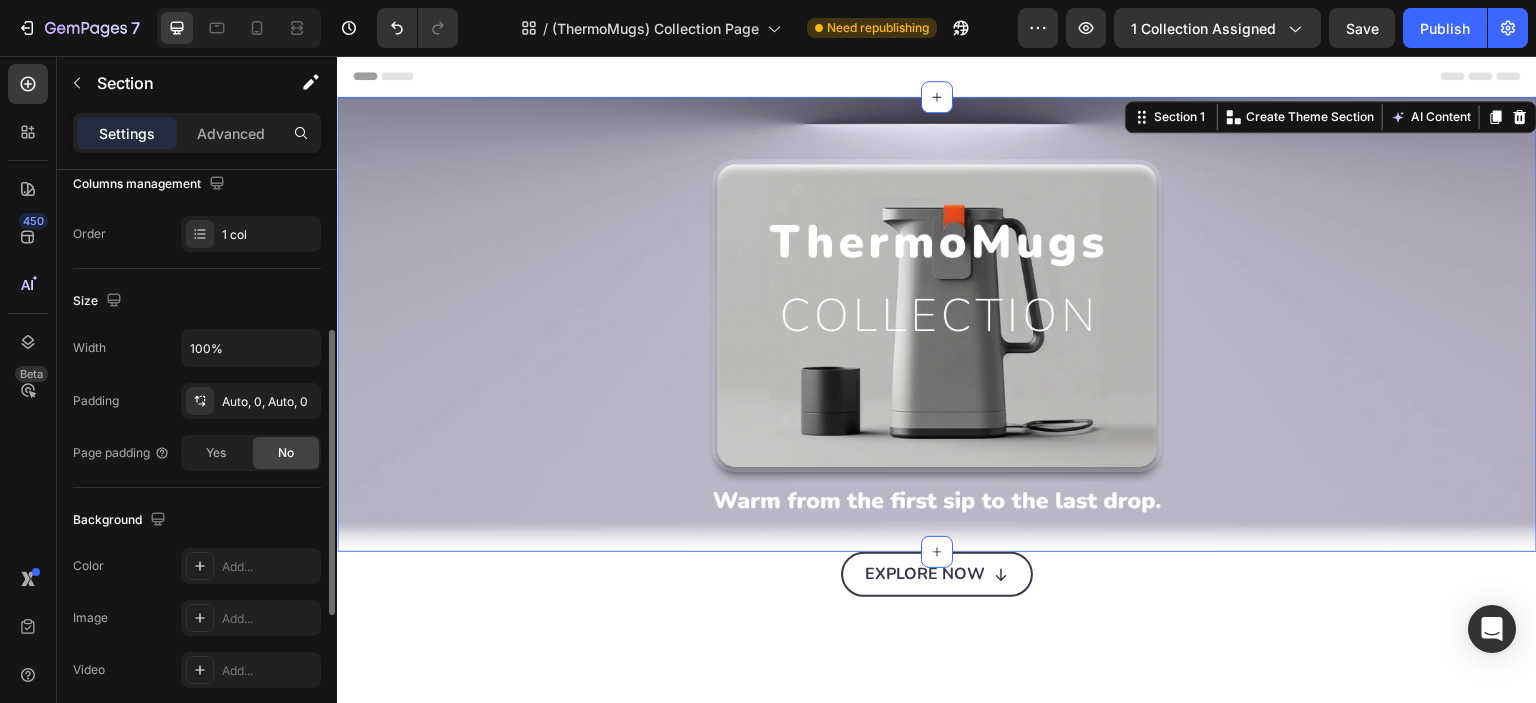 scroll, scrollTop: 499, scrollLeft: 0, axis: vertical 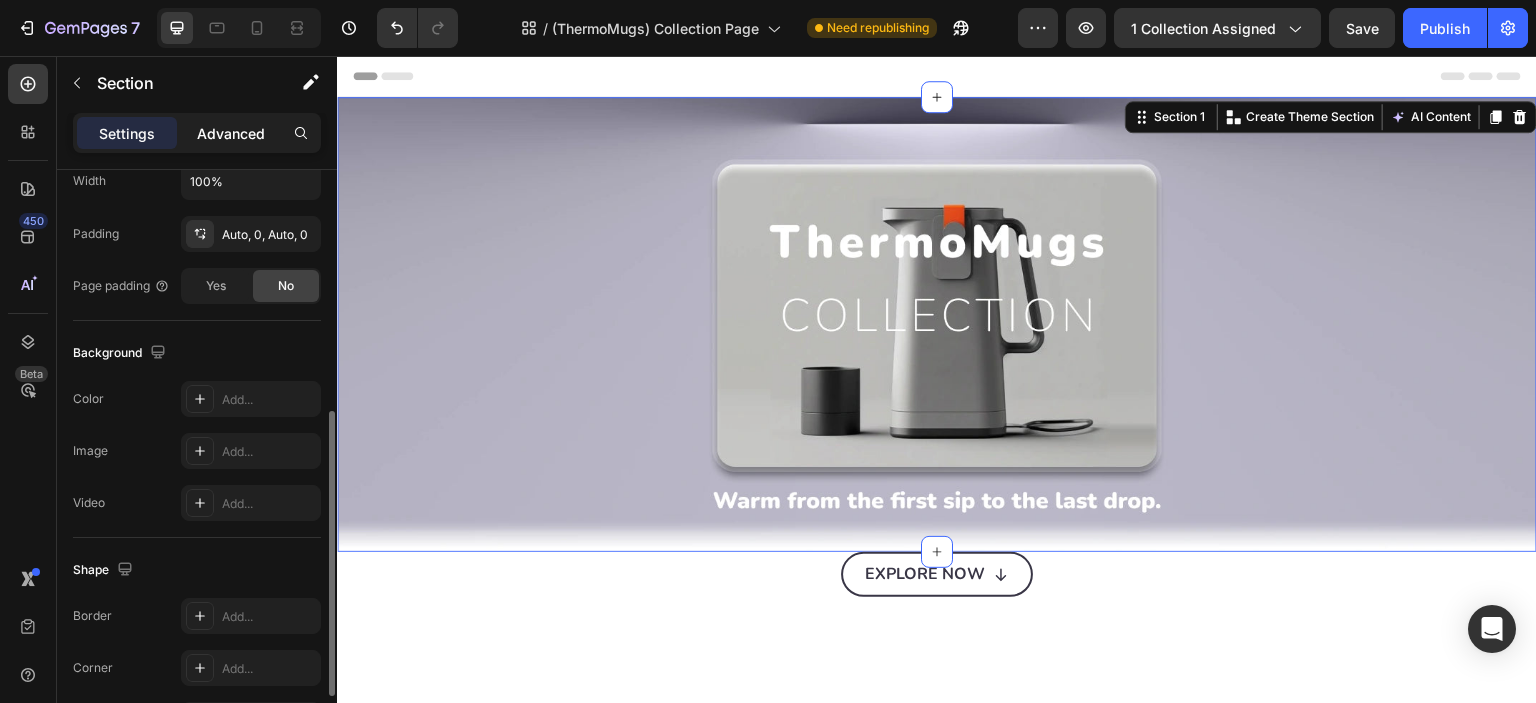 click on "Advanced" at bounding box center [231, 133] 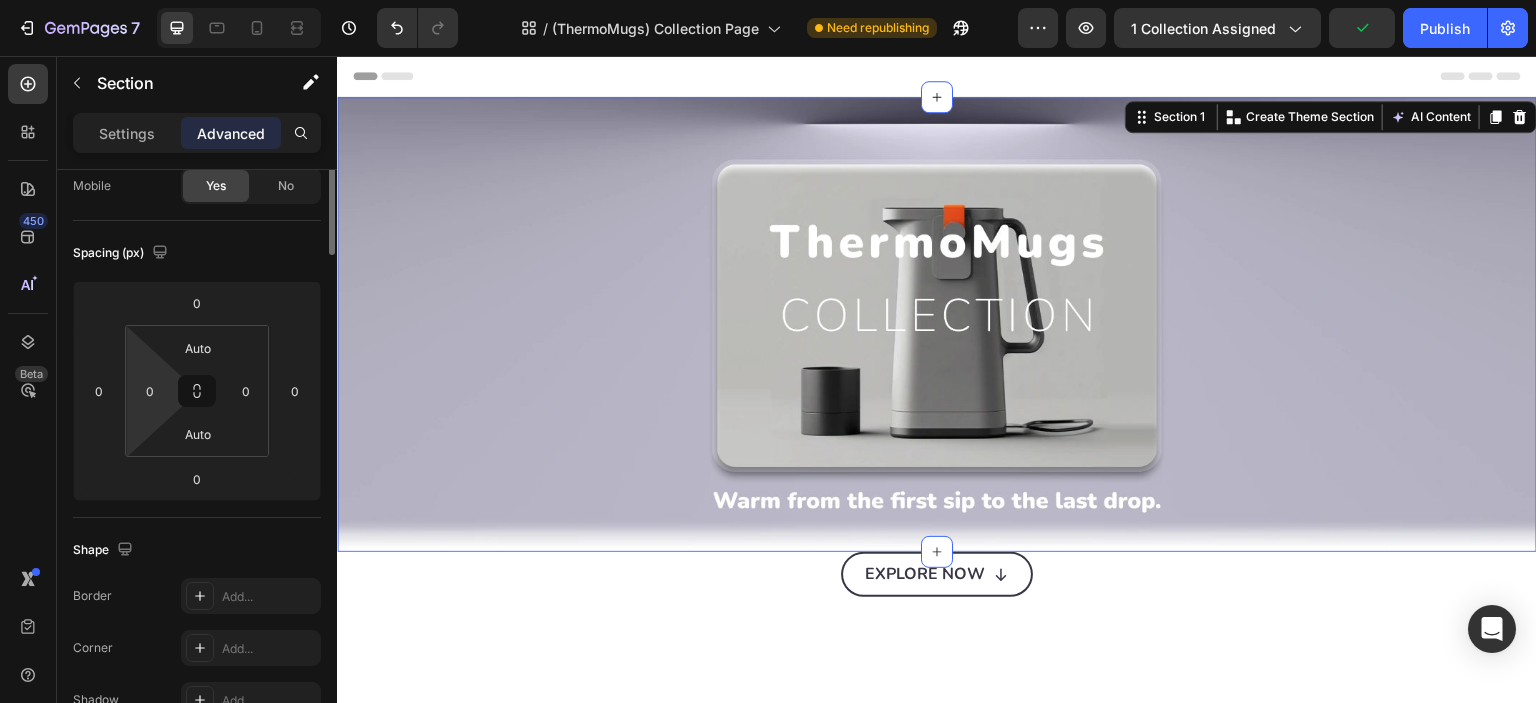 scroll, scrollTop: 0, scrollLeft: 0, axis: both 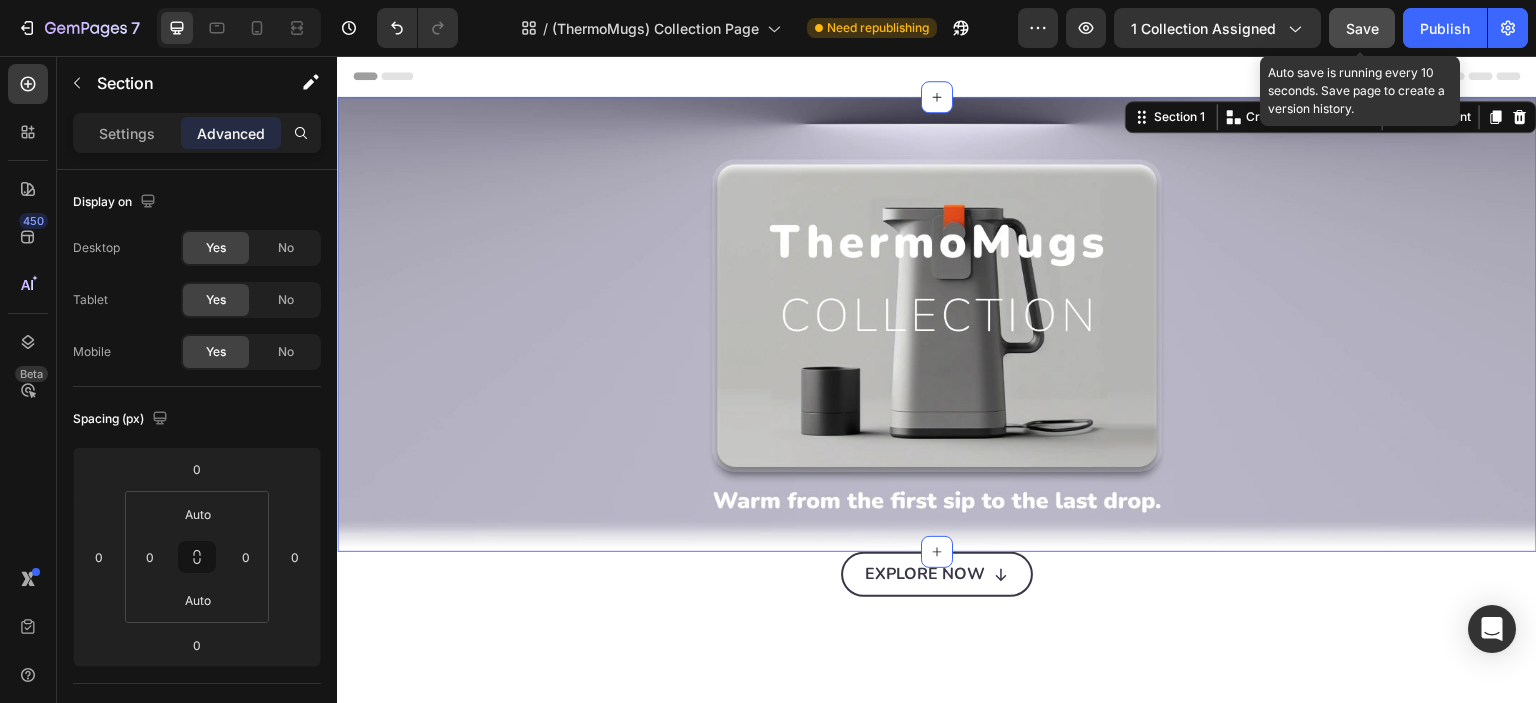 click on "Save" at bounding box center (1362, 28) 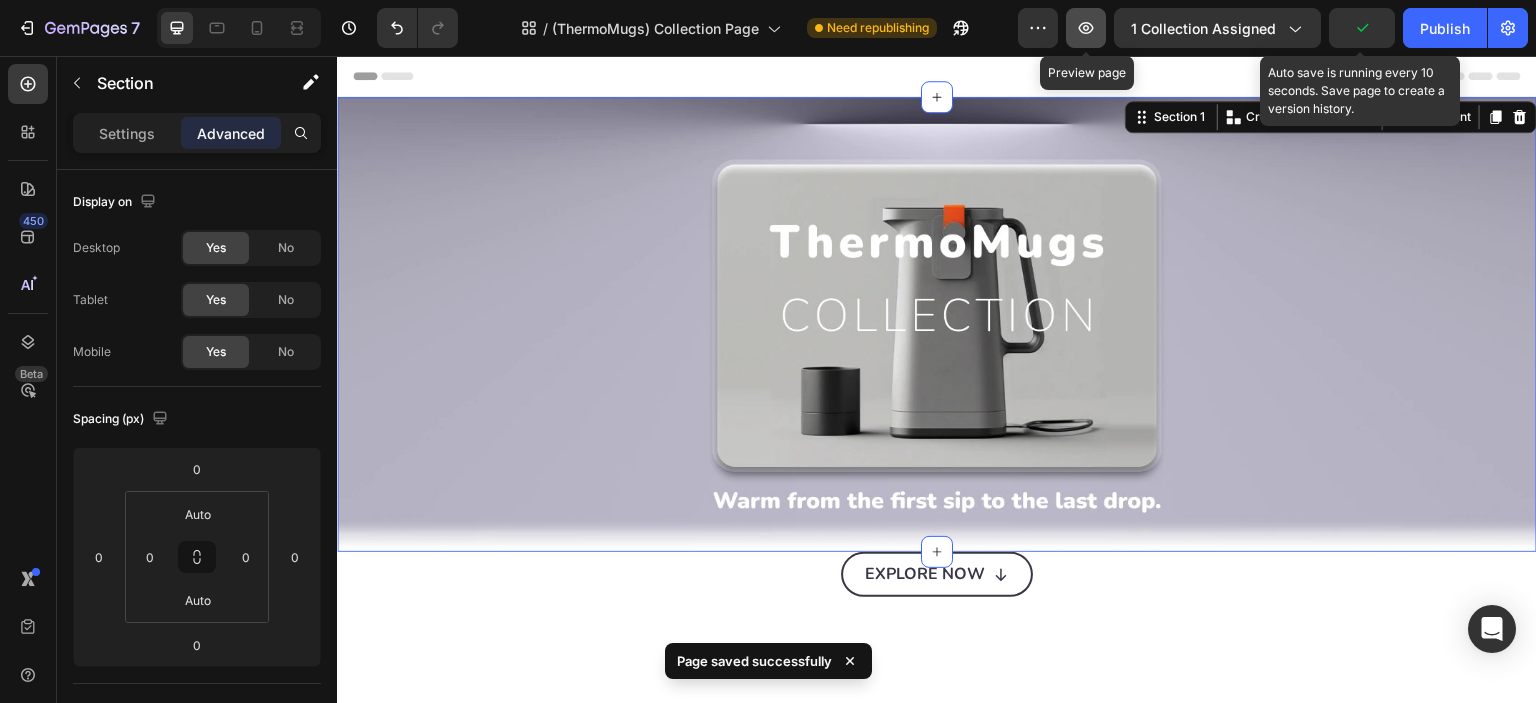 click 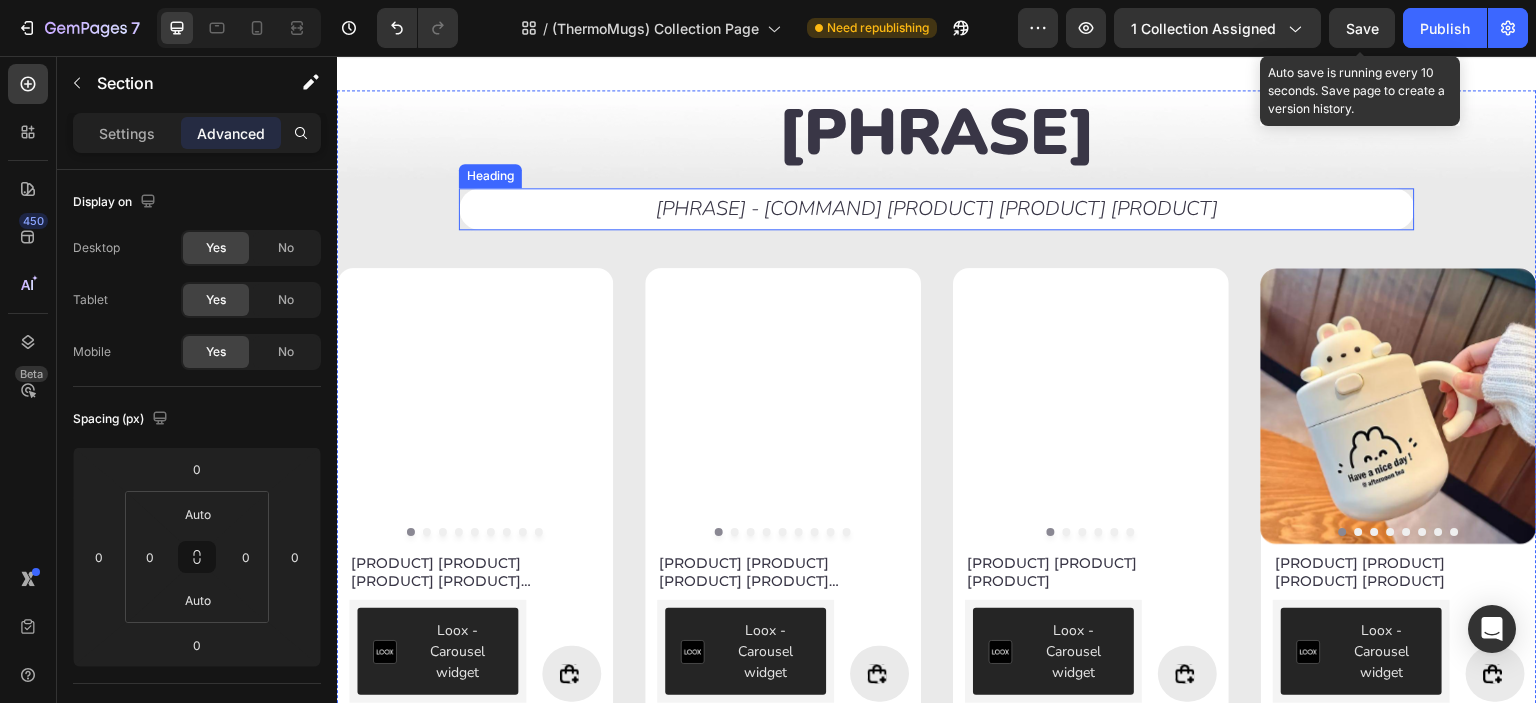 scroll, scrollTop: 1000, scrollLeft: 0, axis: vertical 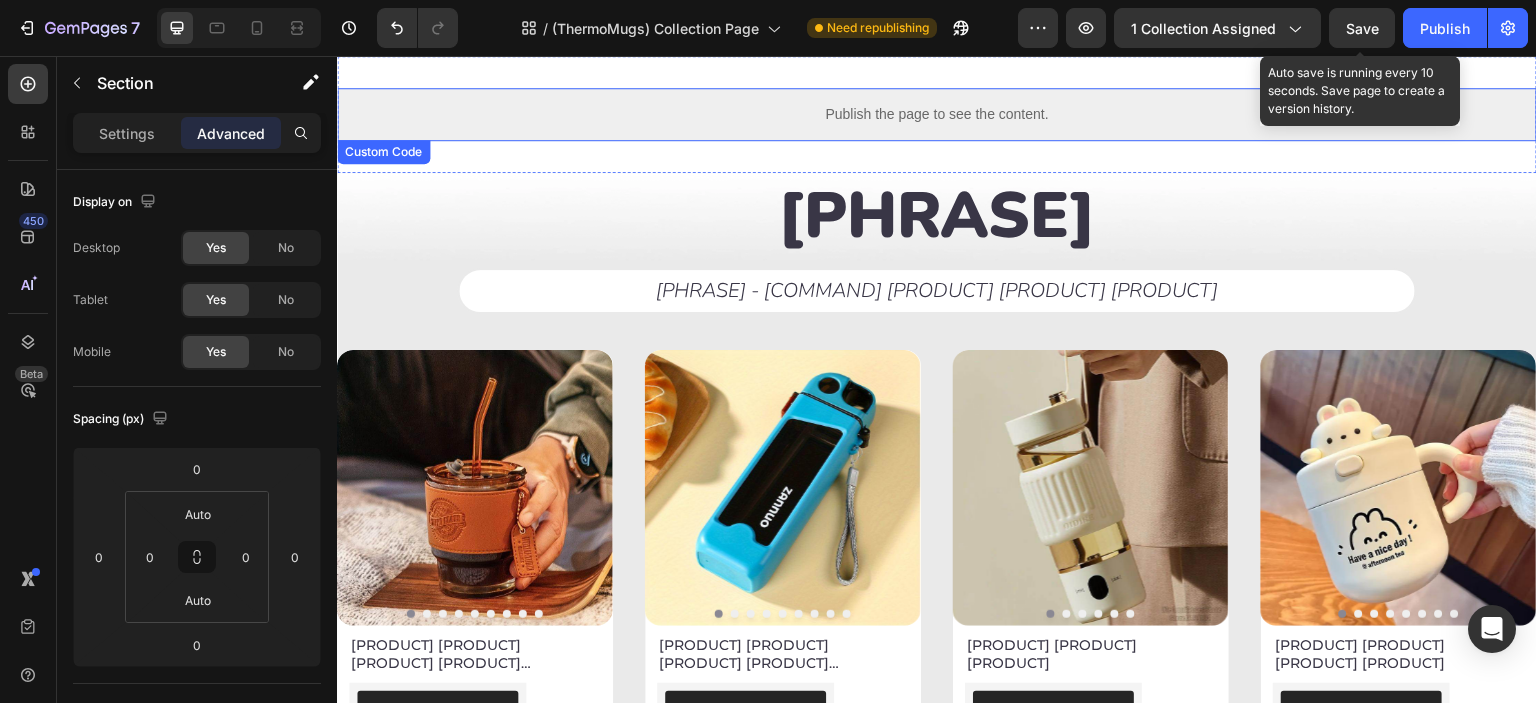 click on "Publish the page to see the content." at bounding box center (937, 114) 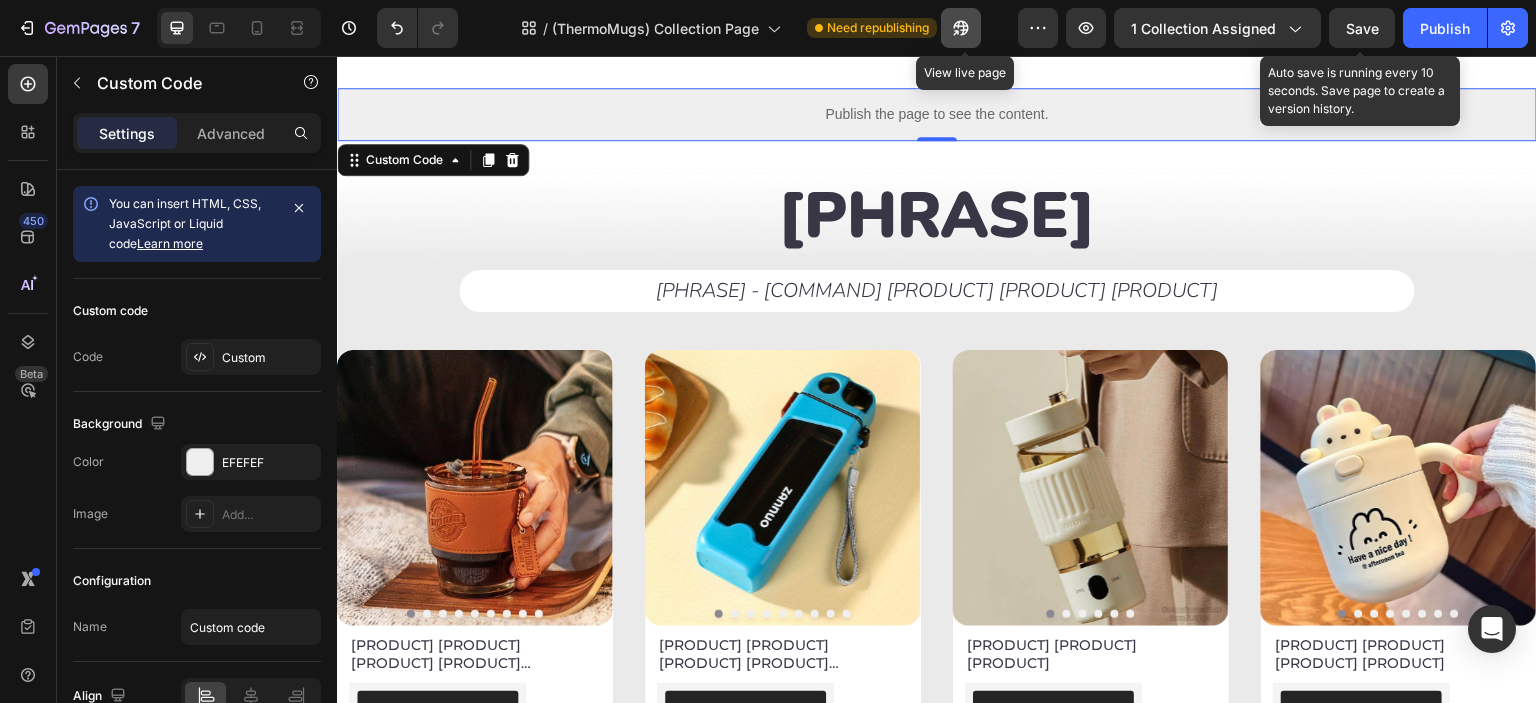 click 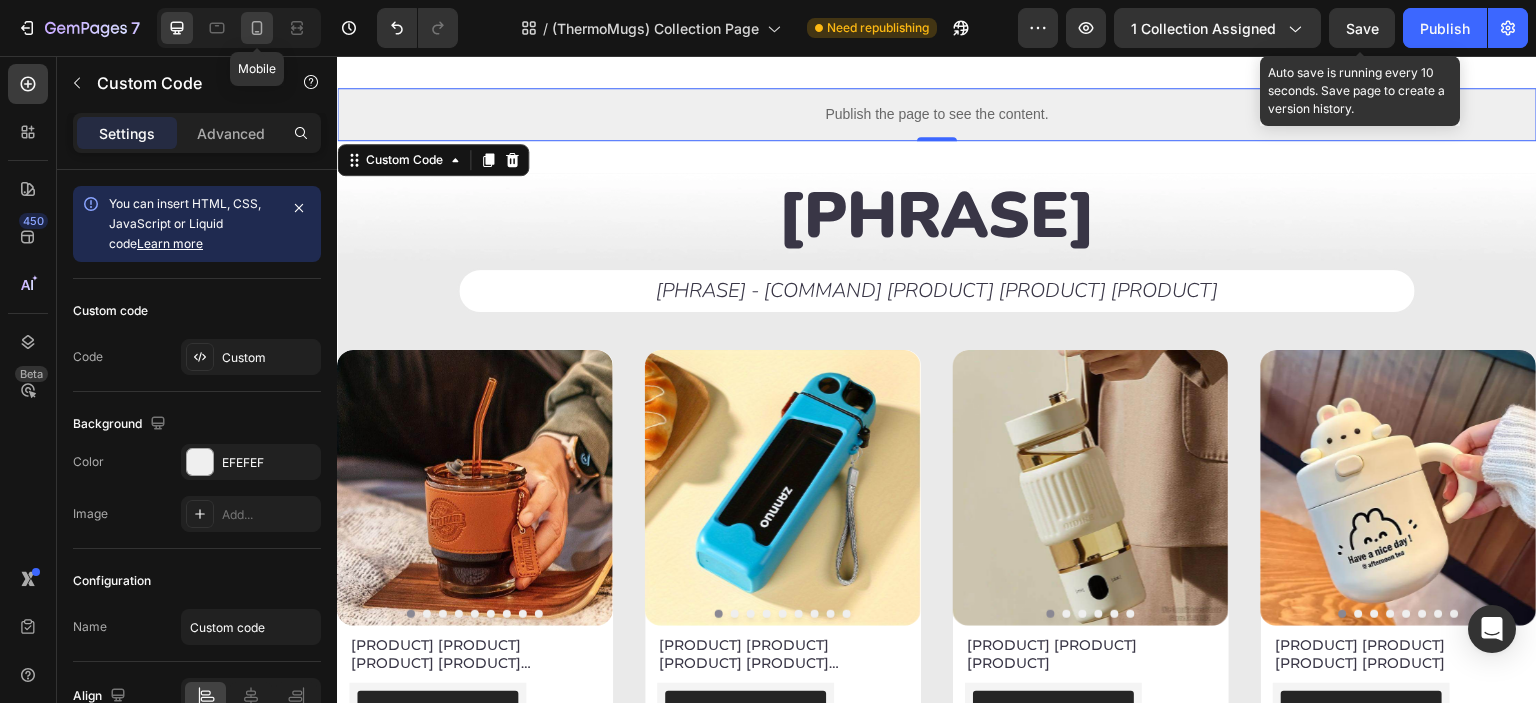 click 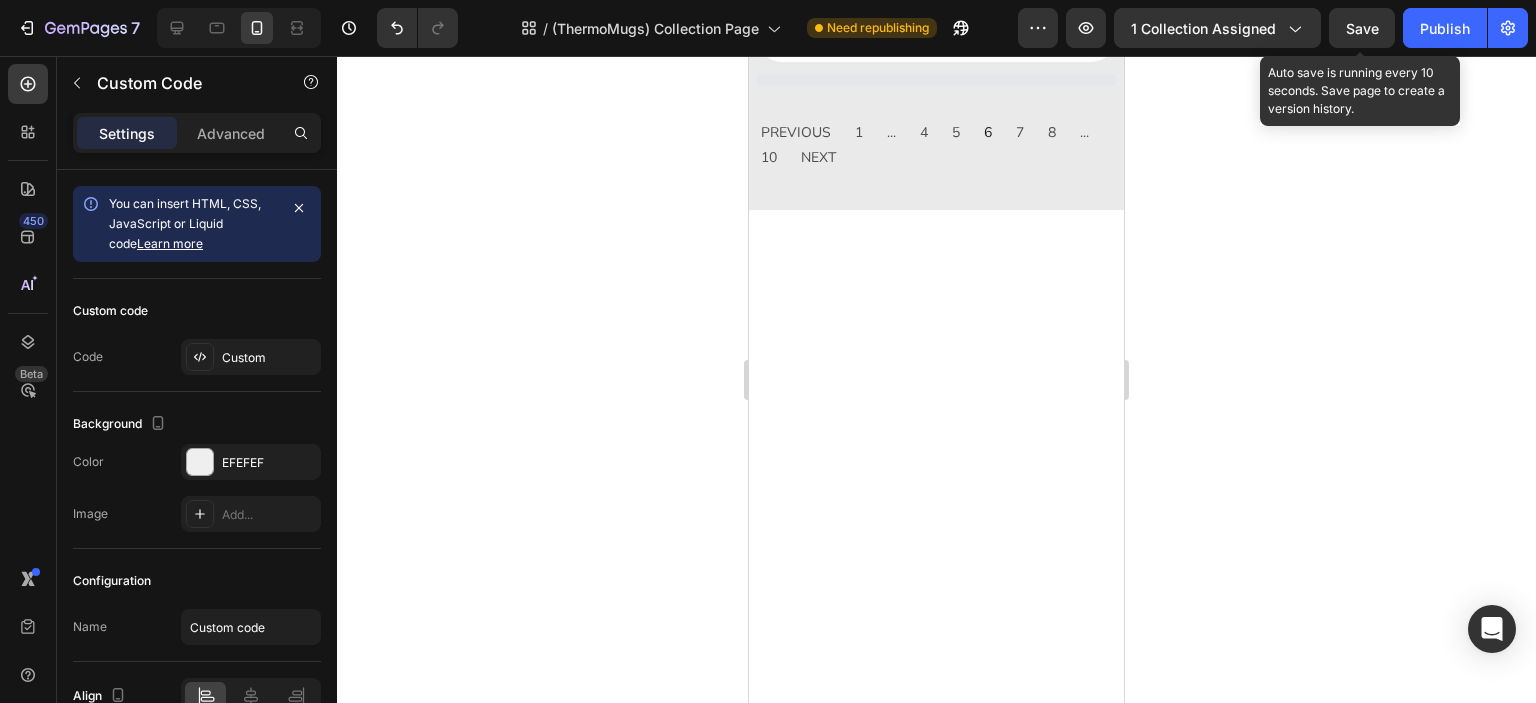 scroll, scrollTop: 1166, scrollLeft: 0, axis: vertical 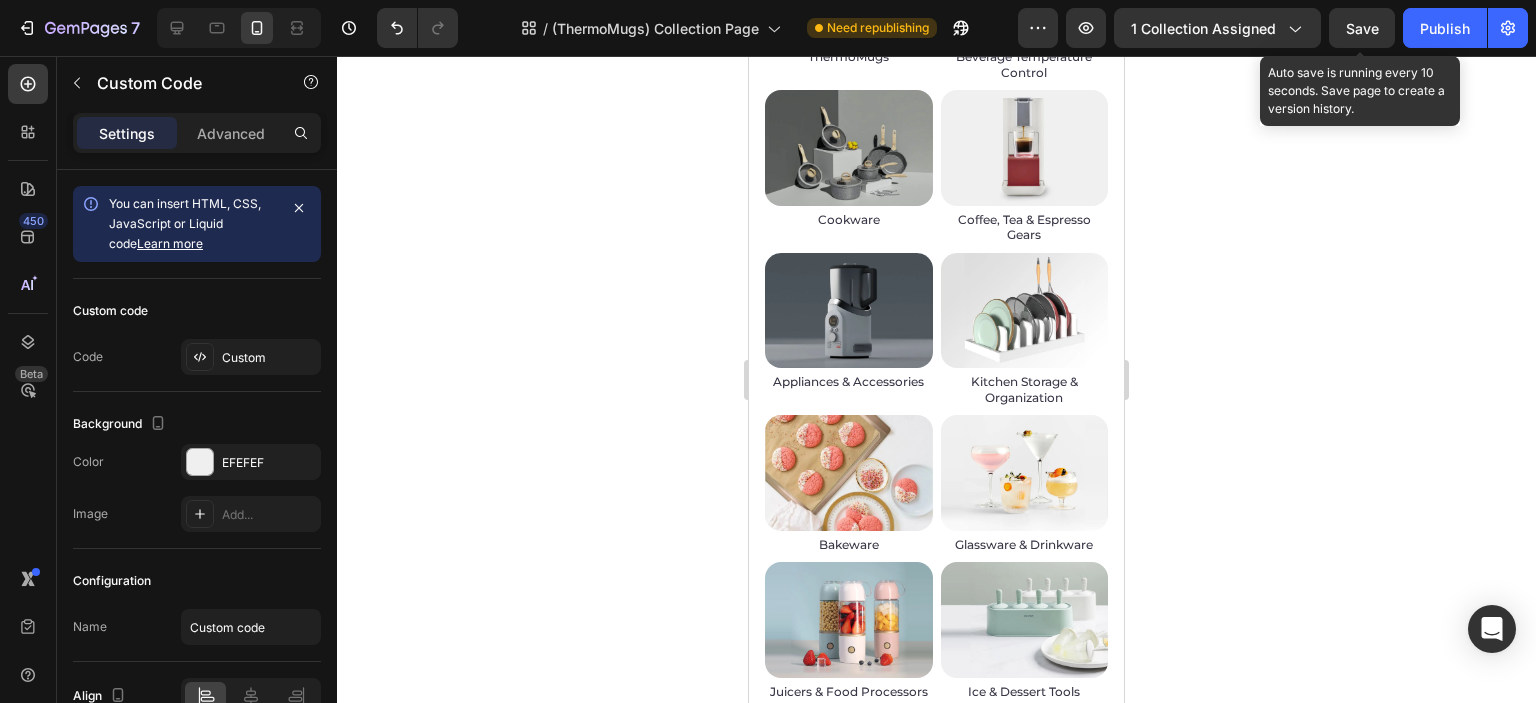 click on "[PHRASE]" at bounding box center [936, -587] 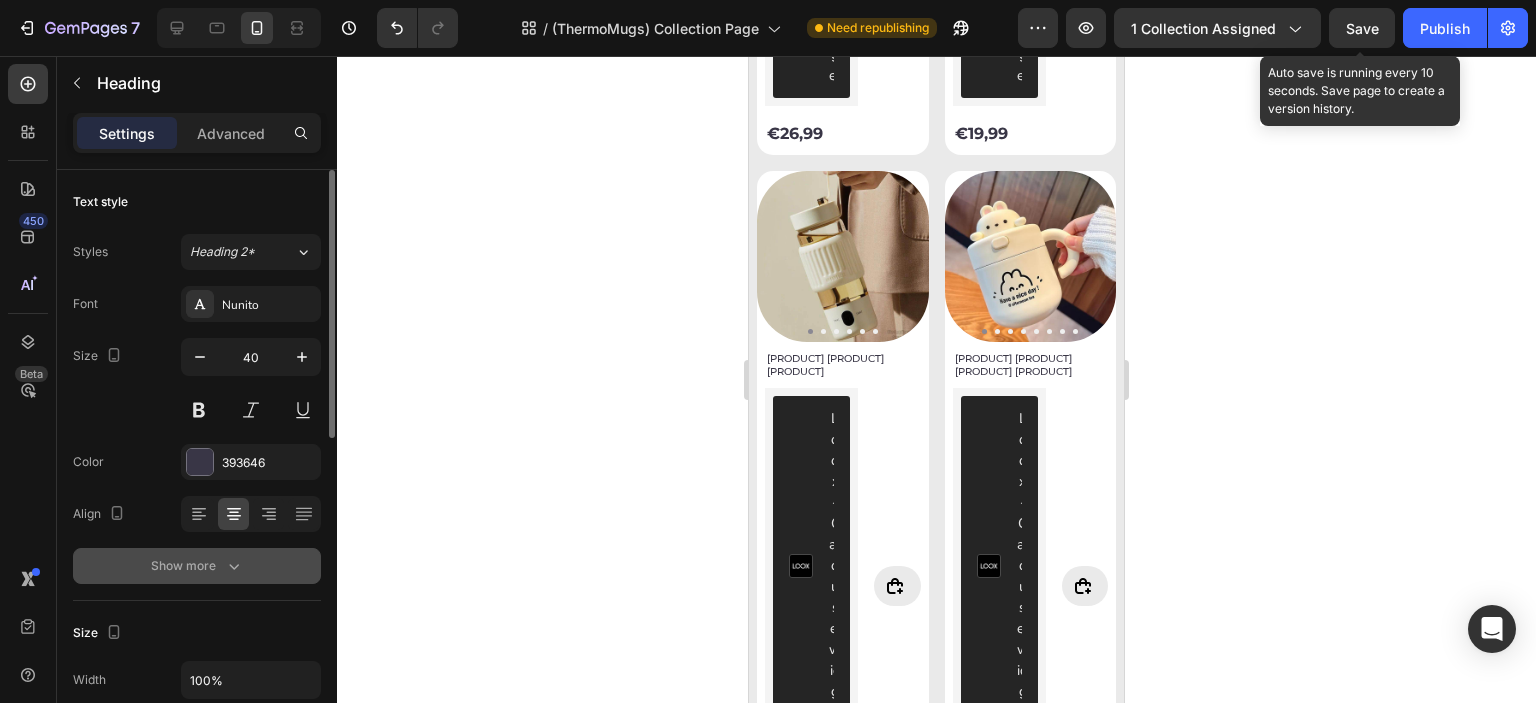 click on "Show more" at bounding box center [197, 566] 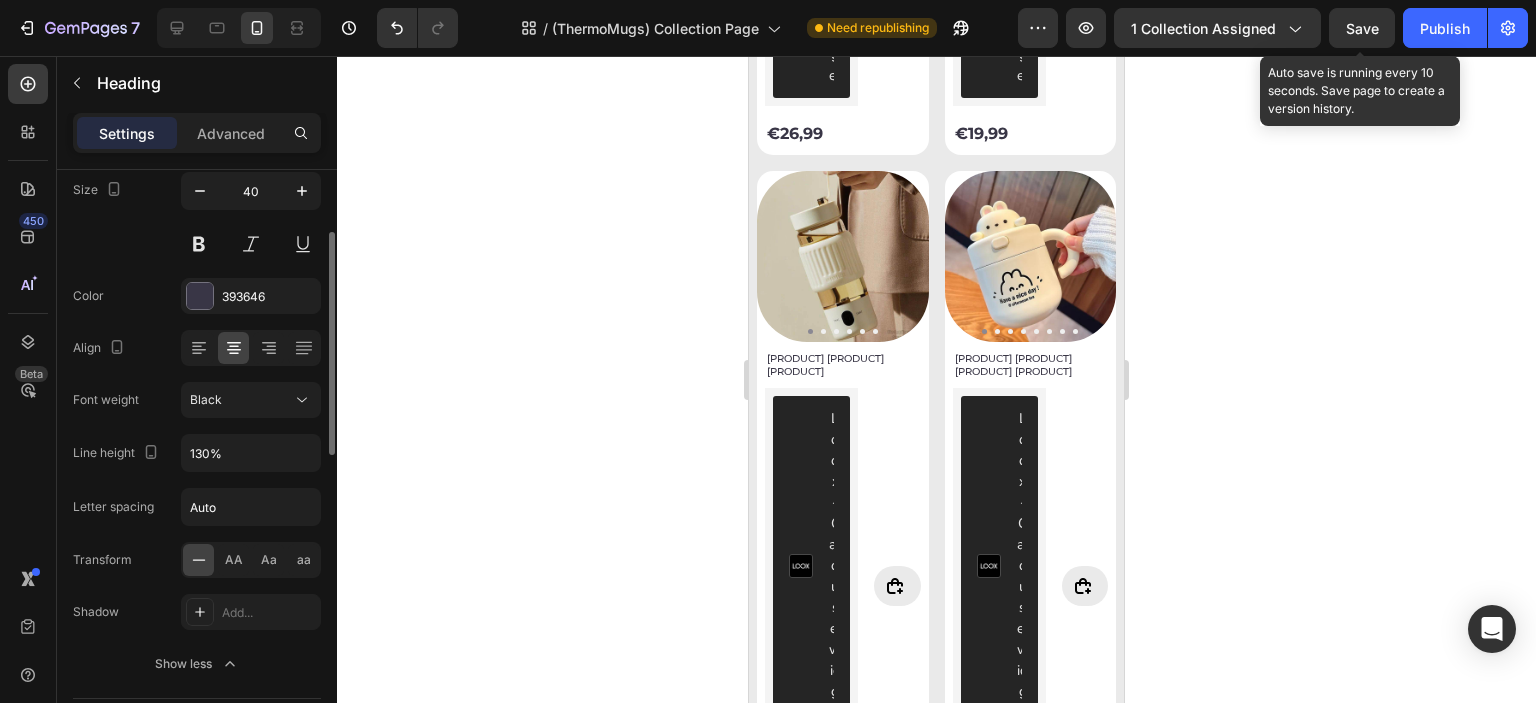 scroll, scrollTop: 0, scrollLeft: 0, axis: both 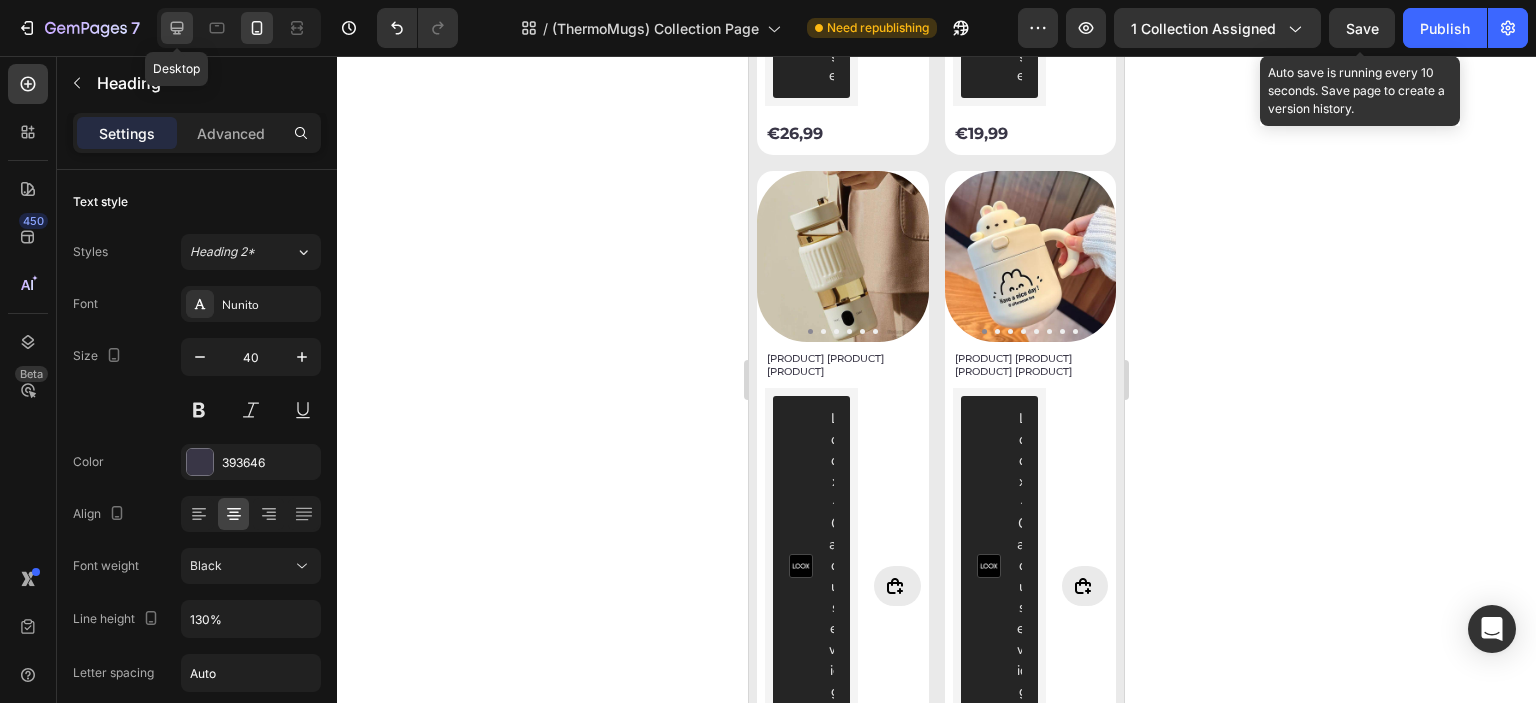 drag, startPoint x: 186, startPoint y: 29, endPoint x: 41, endPoint y: 195, distance: 220.41098 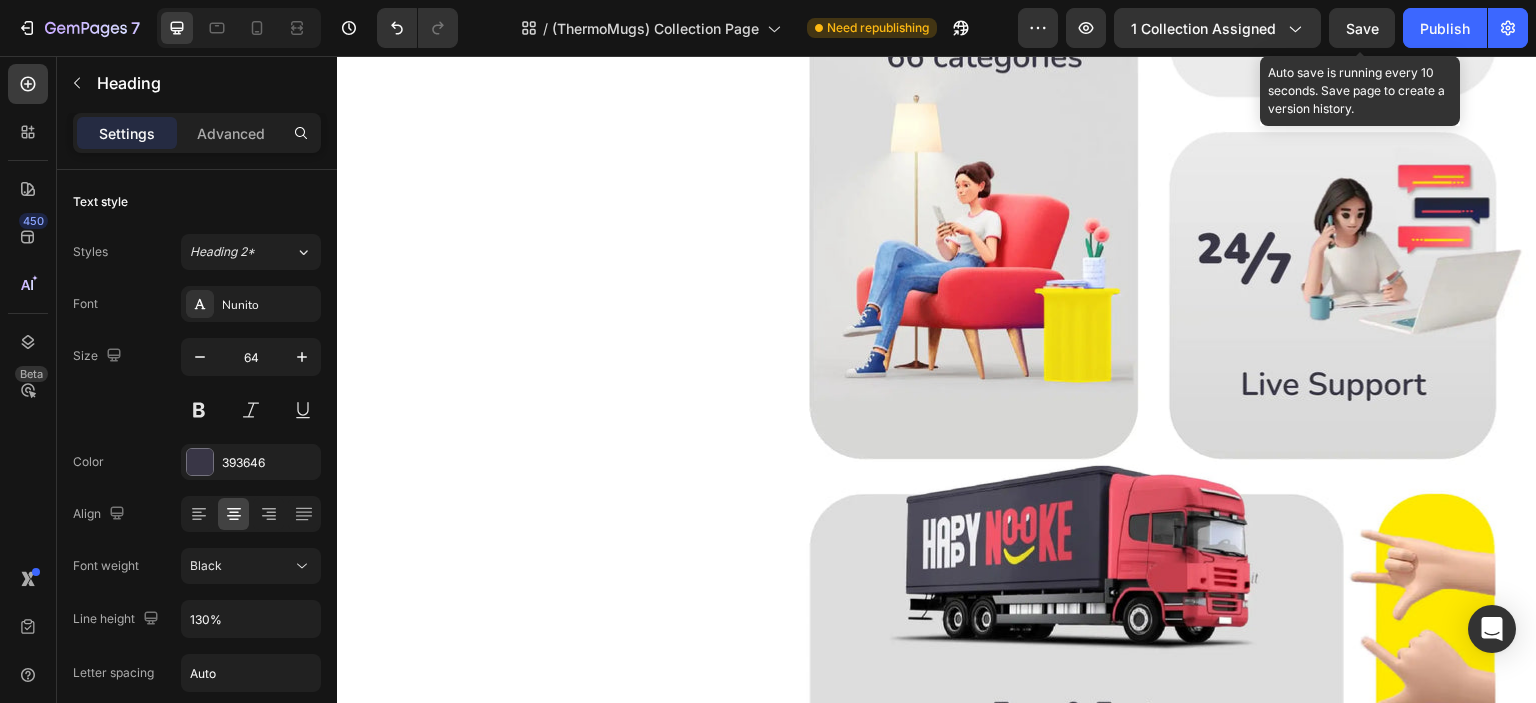 scroll, scrollTop: 666, scrollLeft: 0, axis: vertical 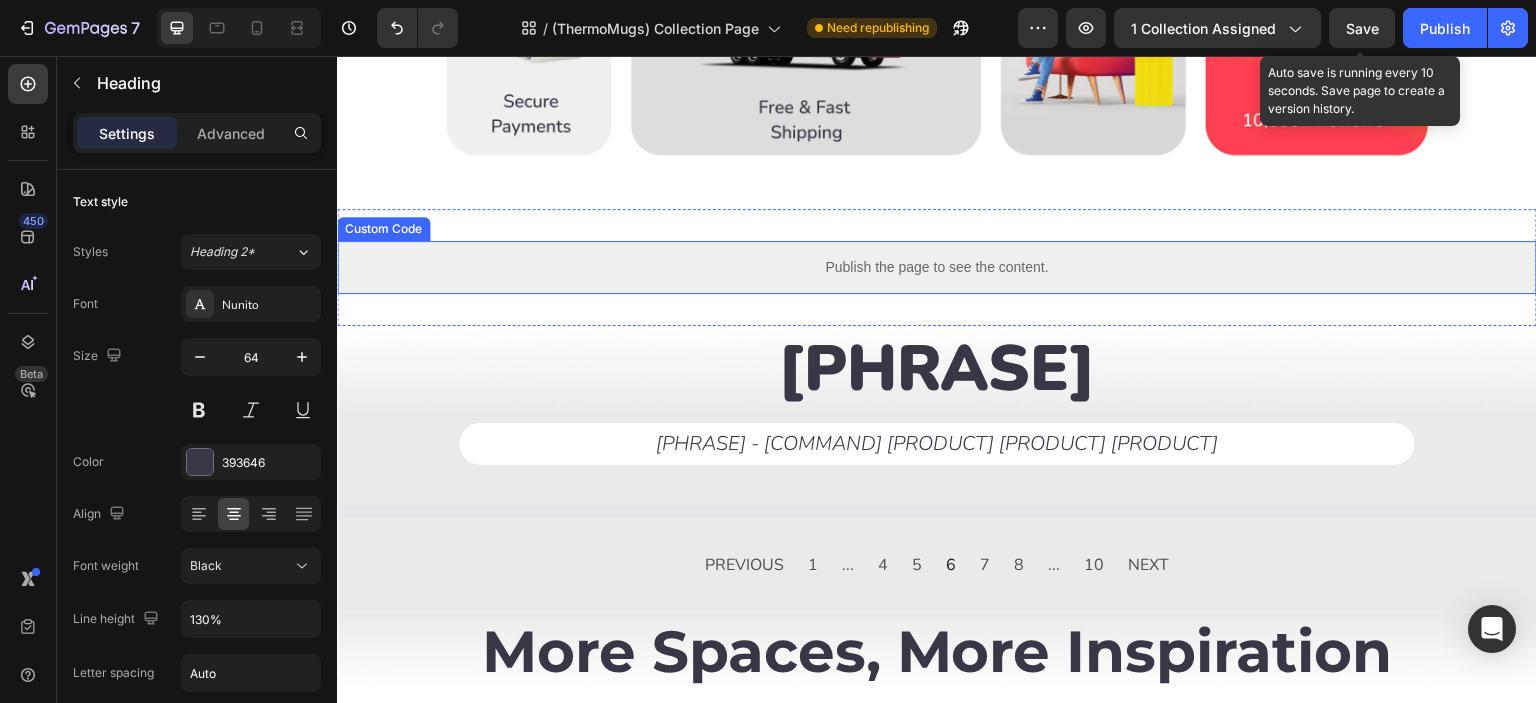 click on "Publish the page to see the content." at bounding box center (937, 267) 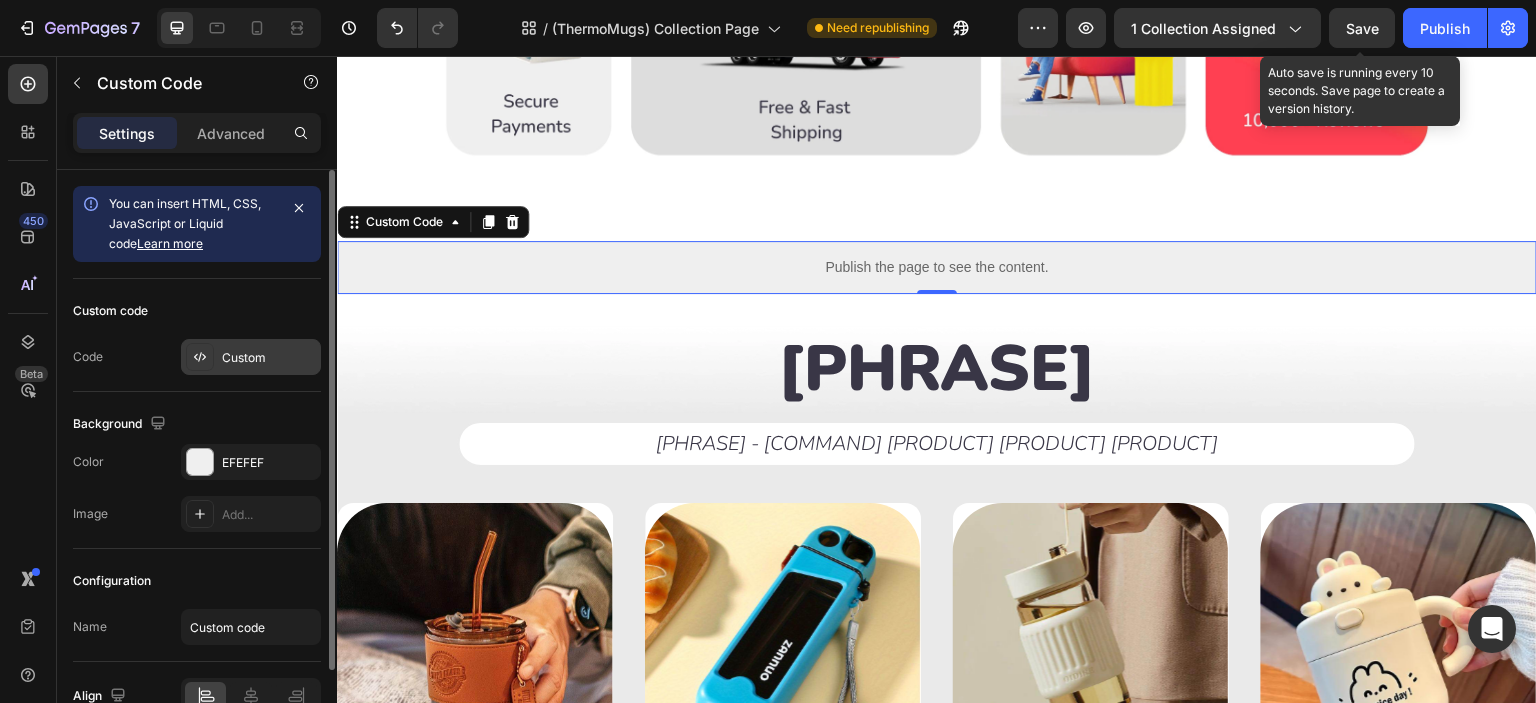 click on "Custom" at bounding box center [269, 358] 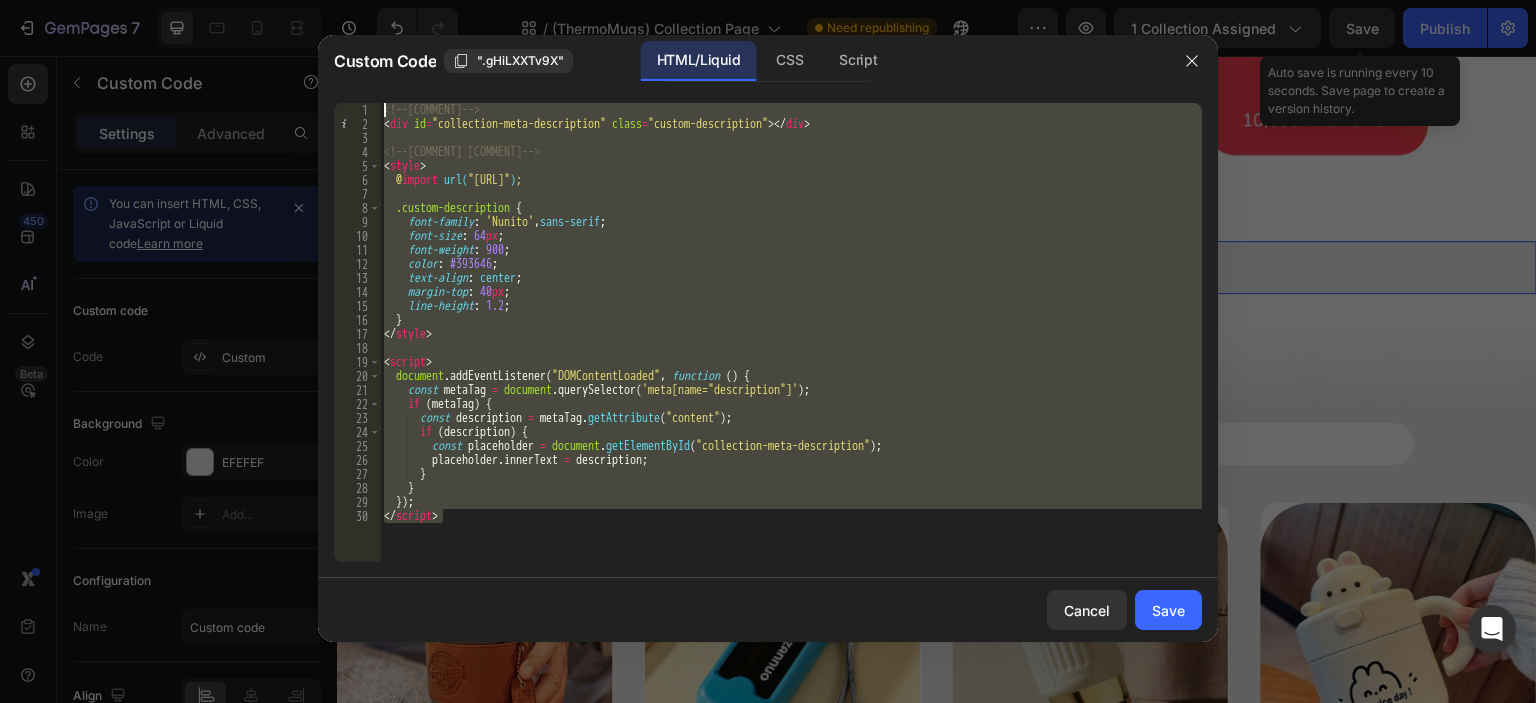 drag, startPoint x: 520, startPoint y: 531, endPoint x: 380, endPoint y: 100, distance: 453.16772 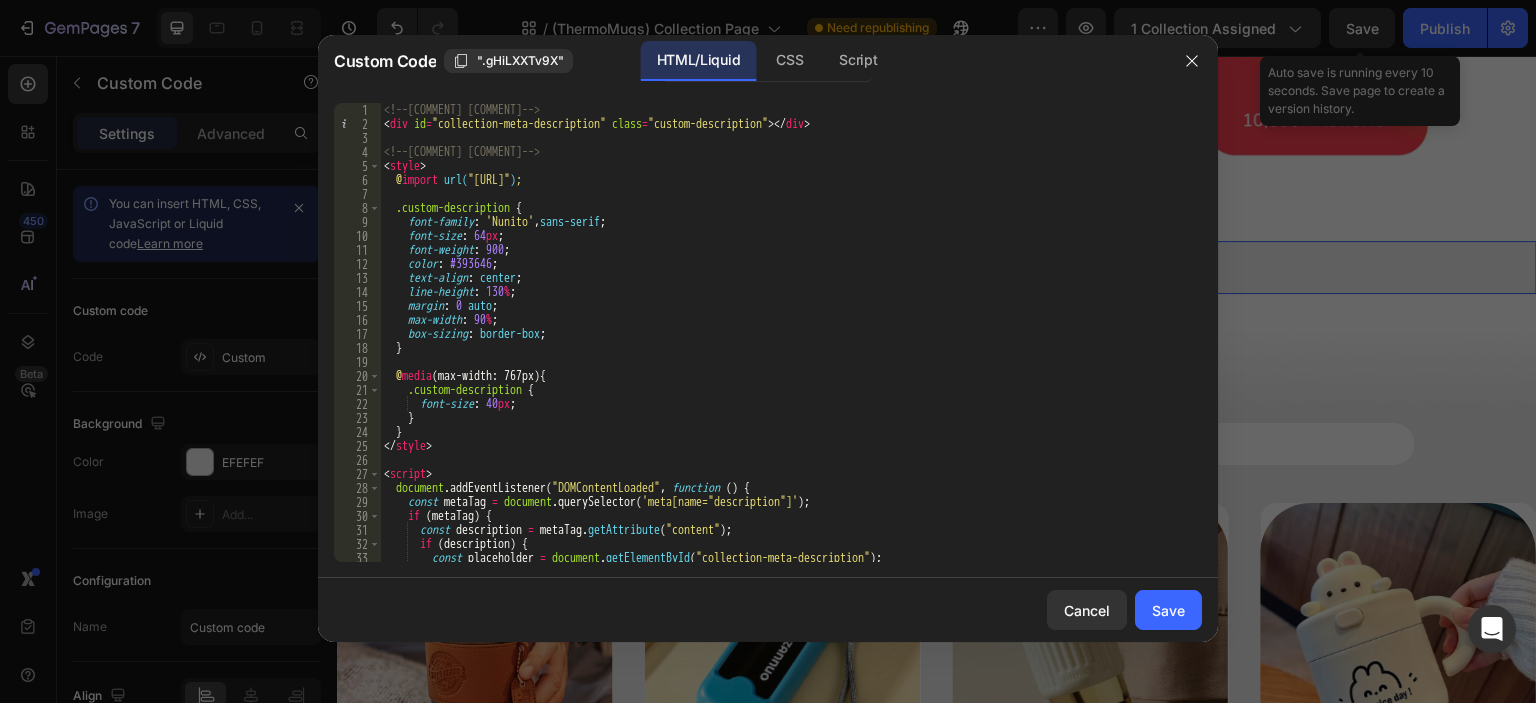 scroll, scrollTop: 0, scrollLeft: 0, axis: both 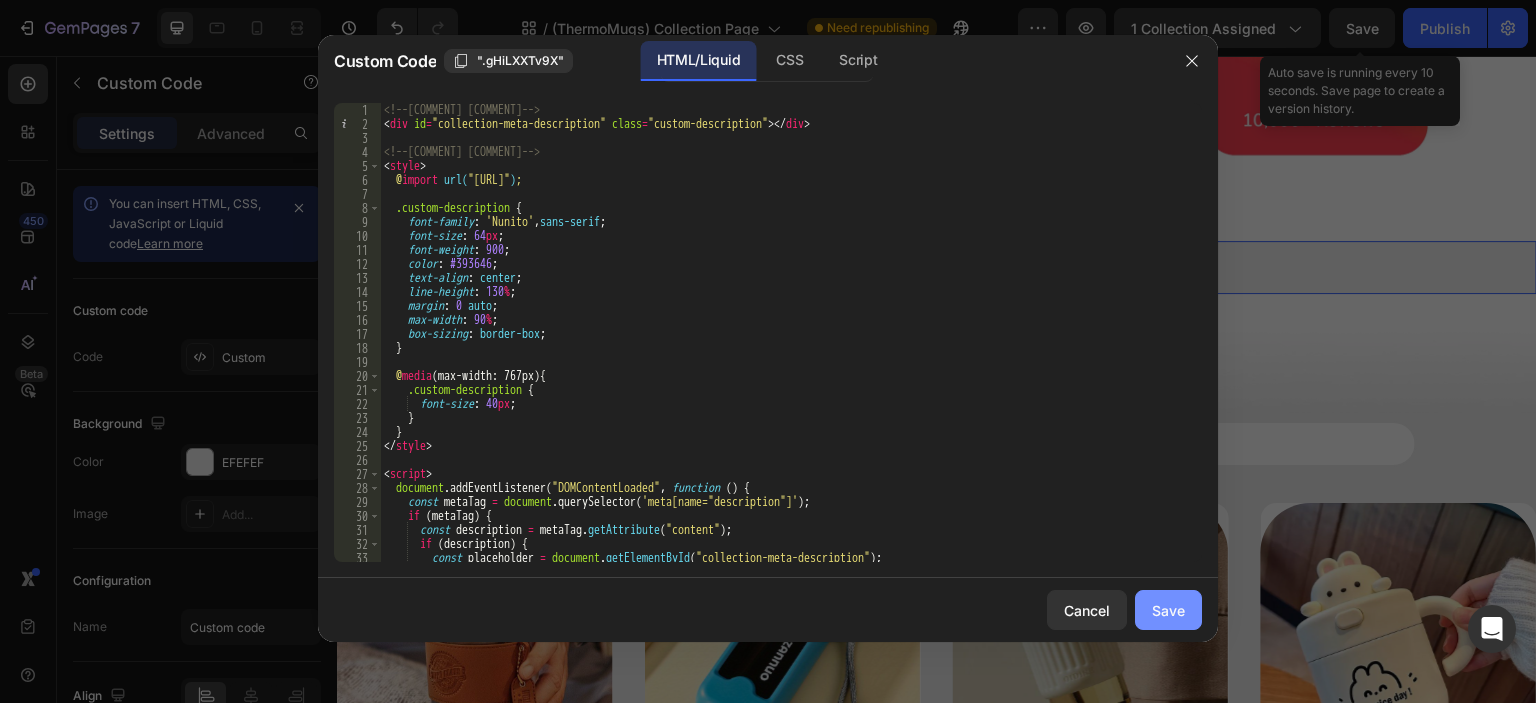 click on "Save" at bounding box center [1168, 610] 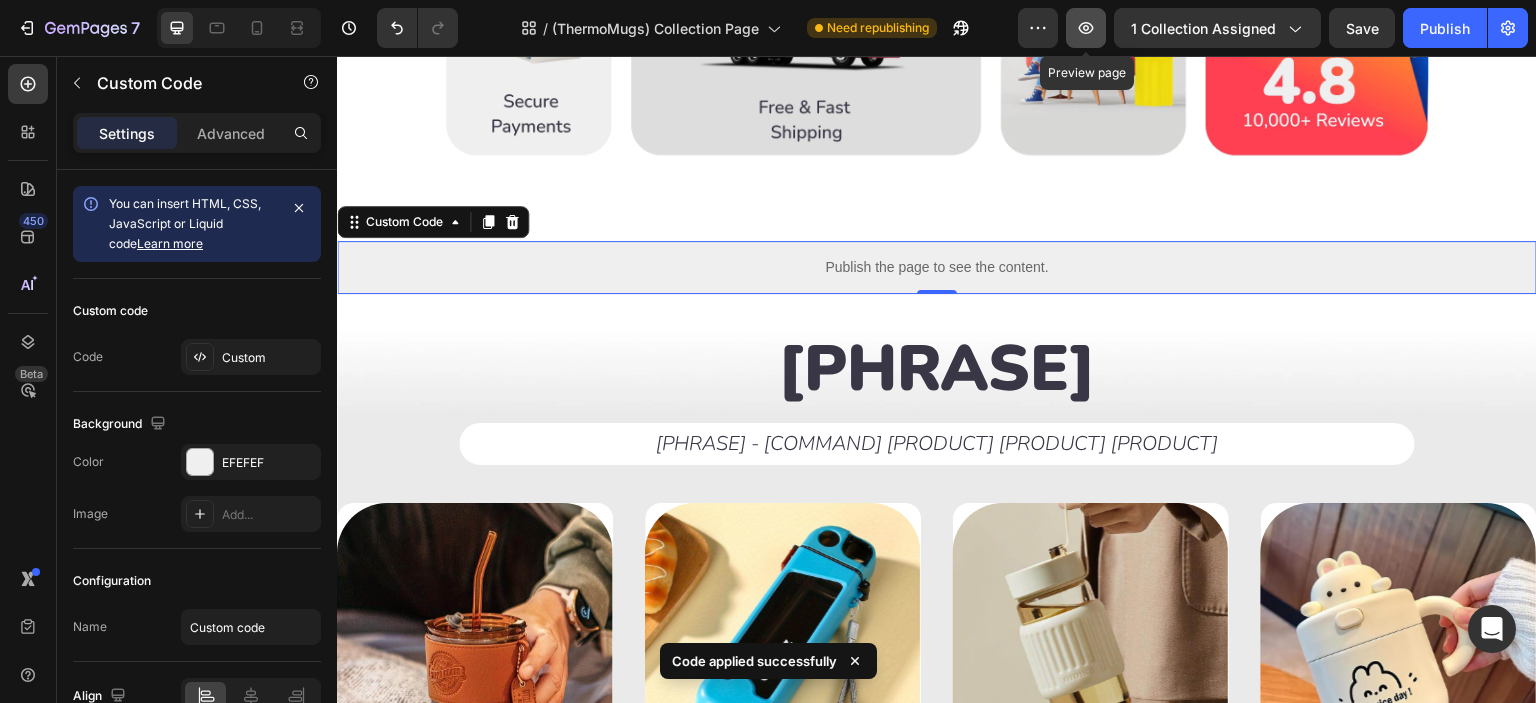 click 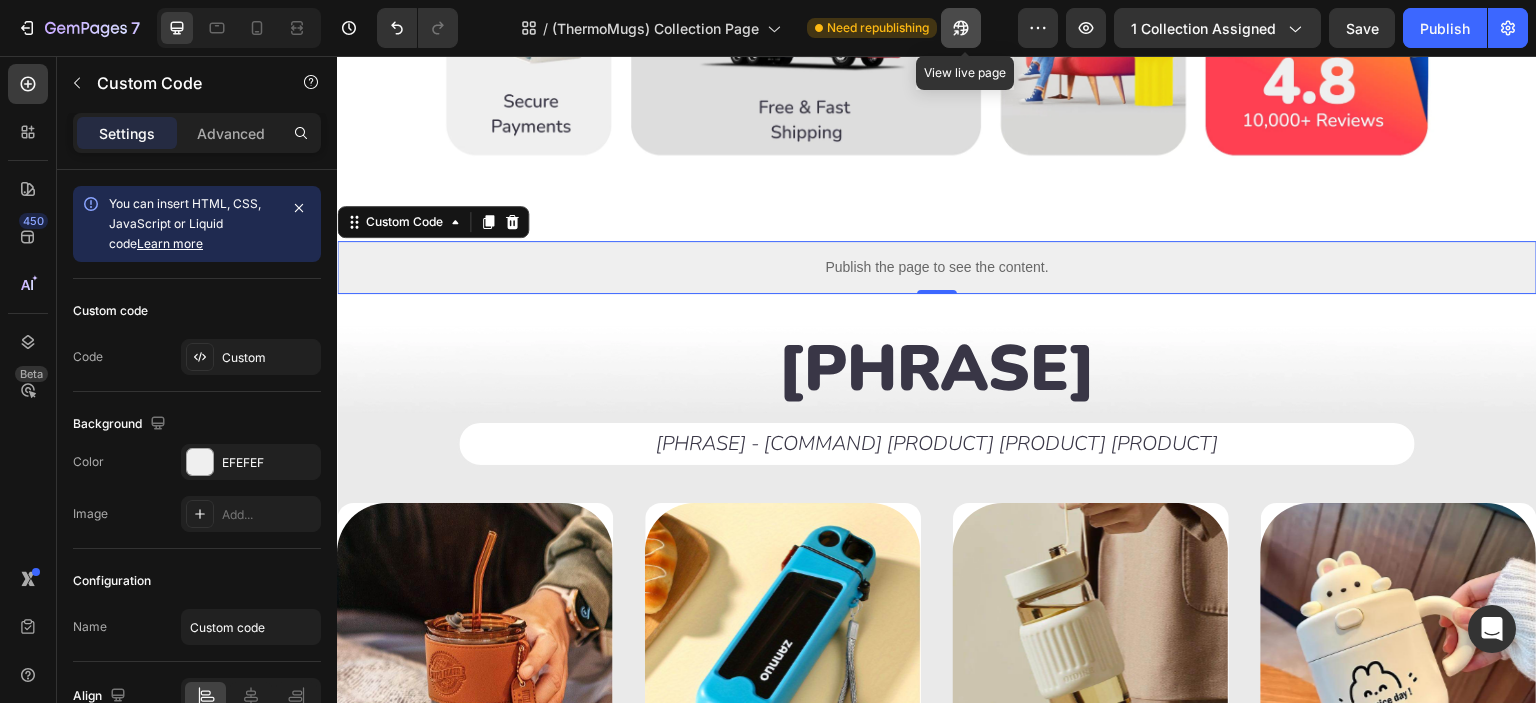 click 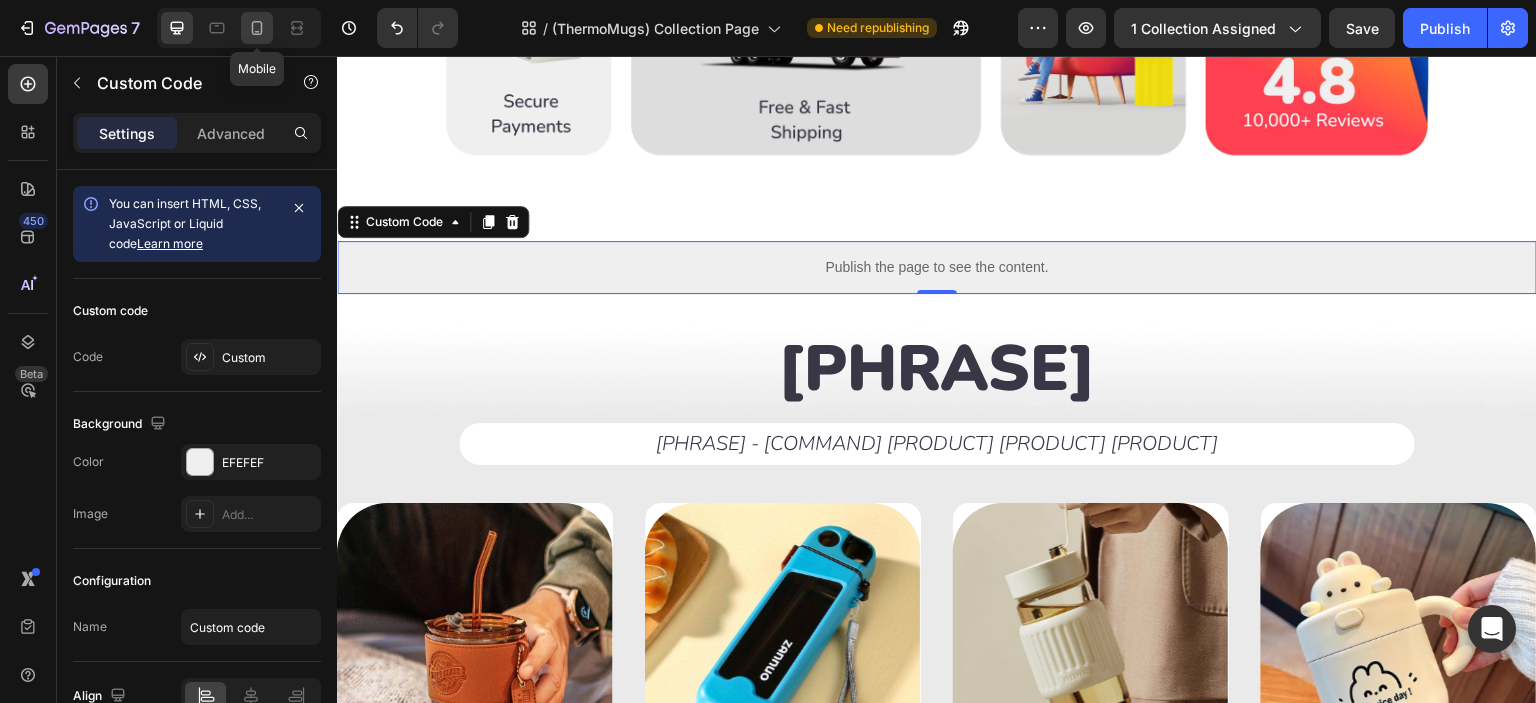 click 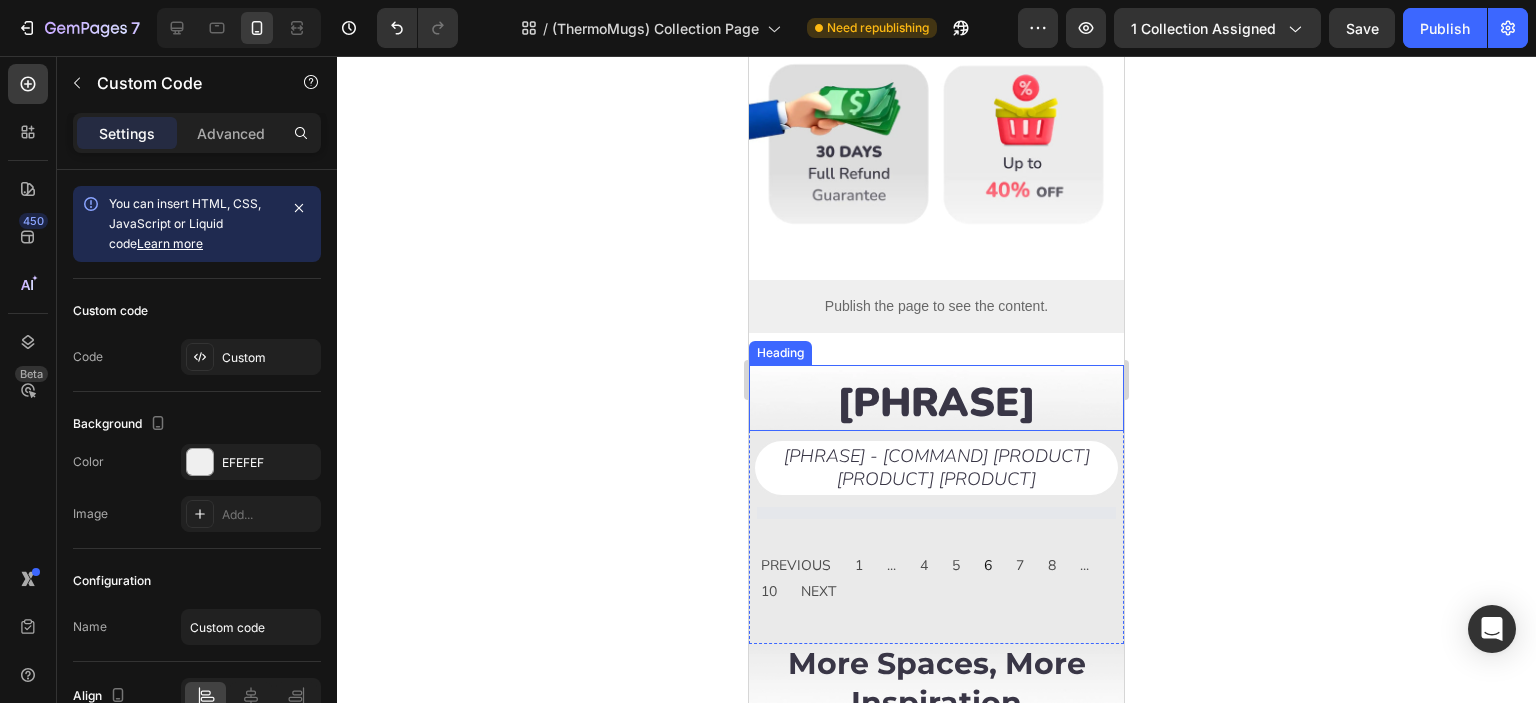 scroll, scrollTop: 1164, scrollLeft: 0, axis: vertical 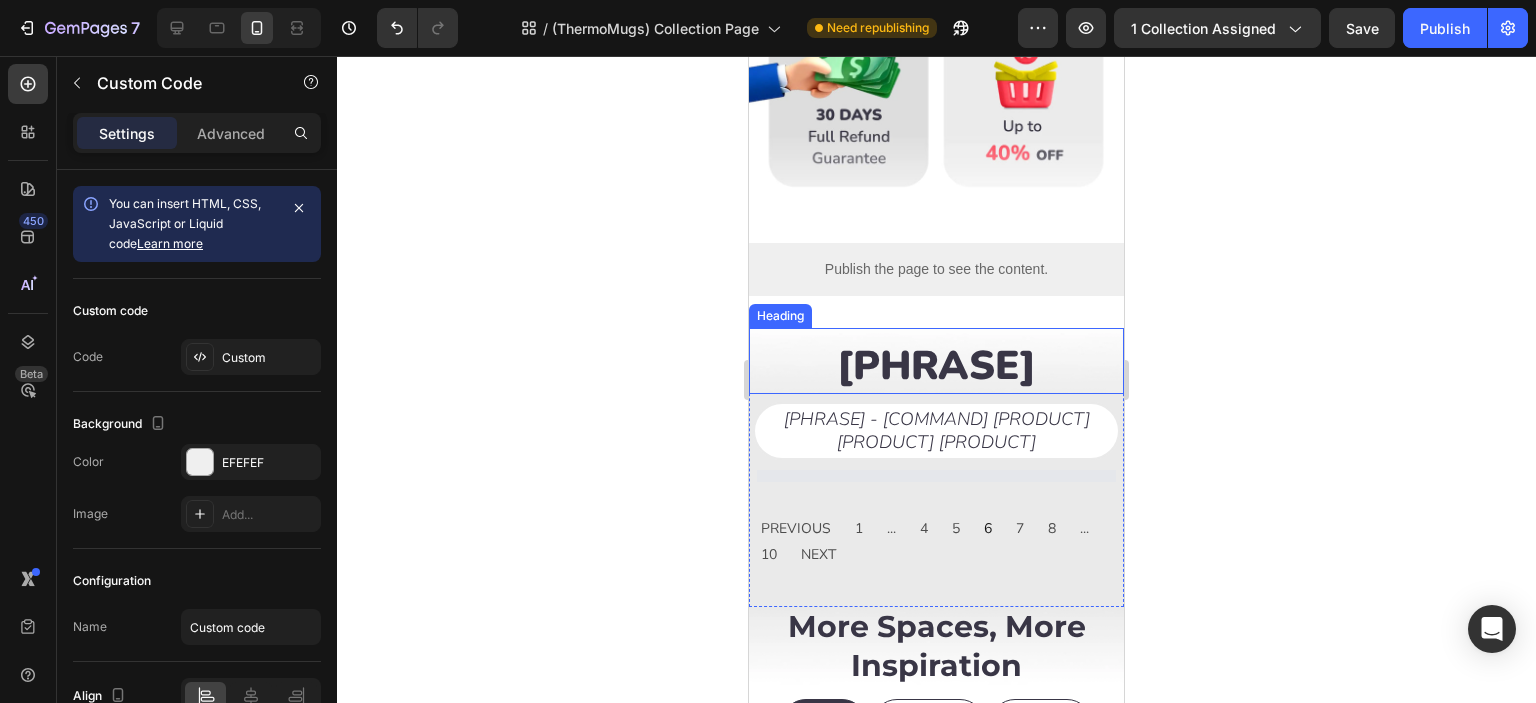 click on "[PHRASE]" at bounding box center [936, 361] 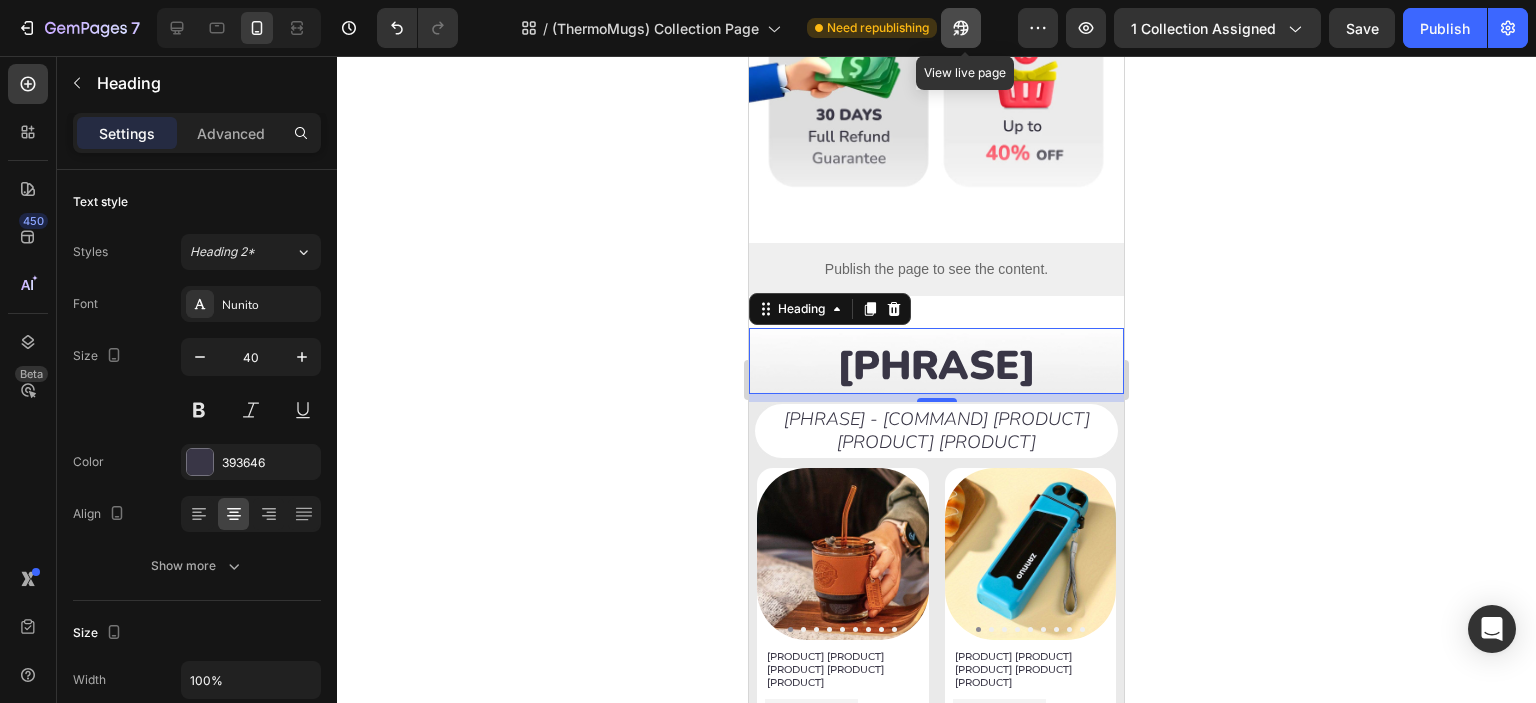 click 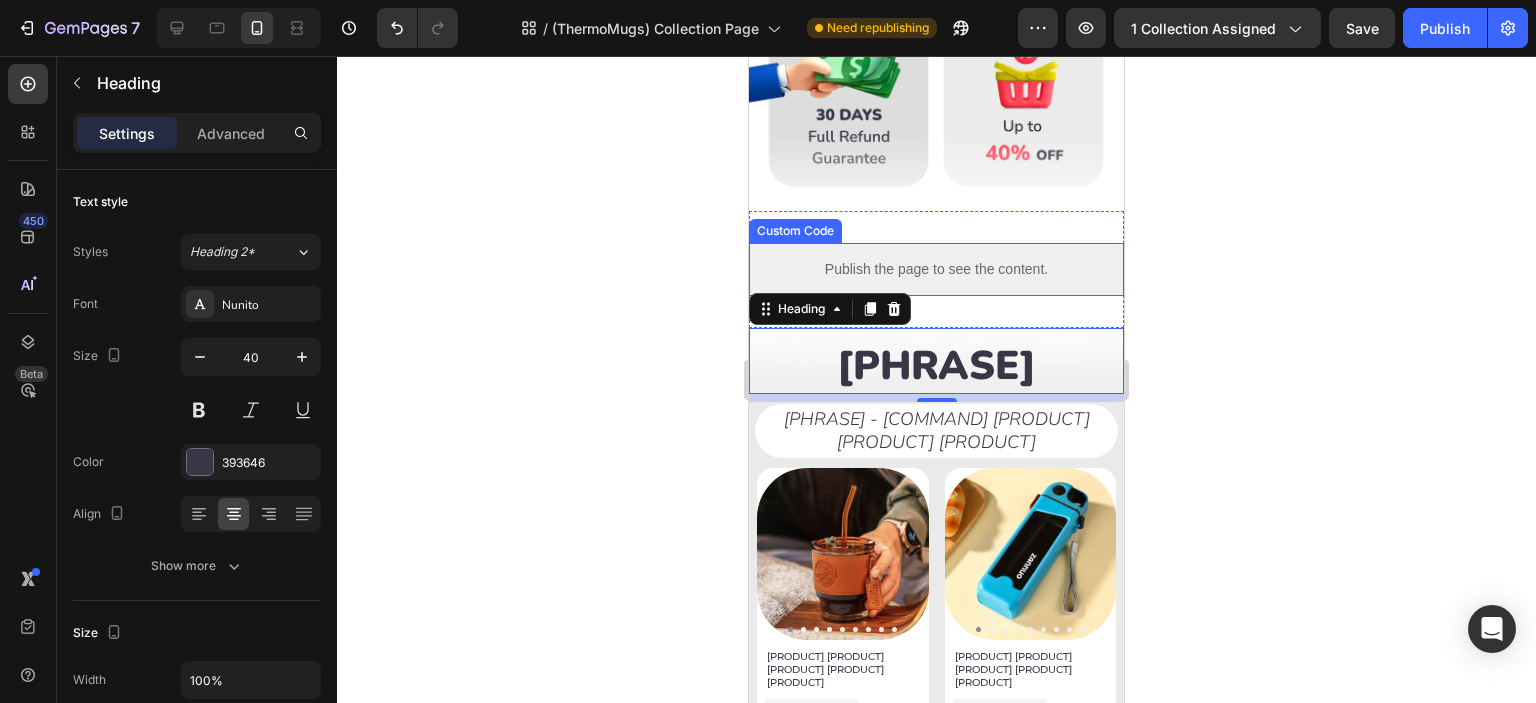 click on "Publish the page to see the content." at bounding box center [936, 269] 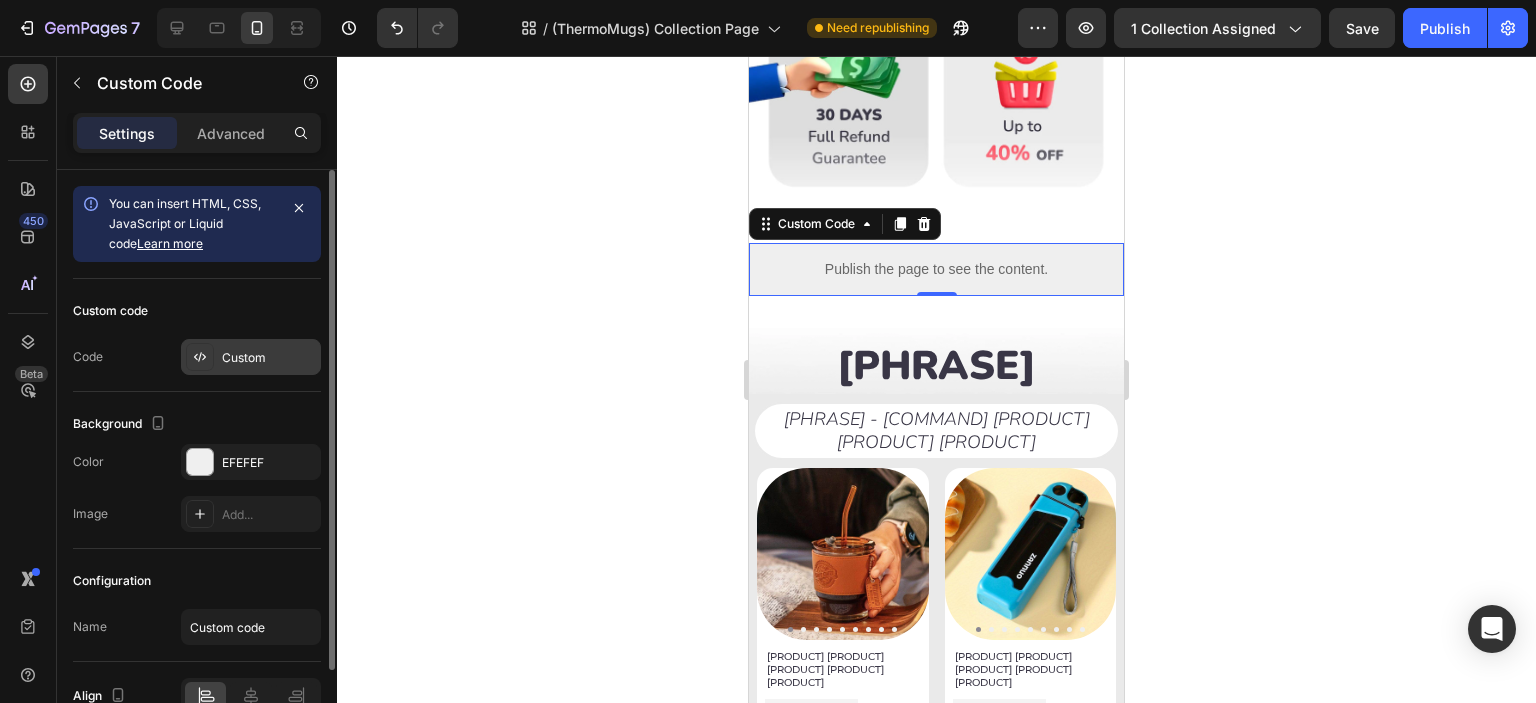 click on "Custom" at bounding box center [269, 358] 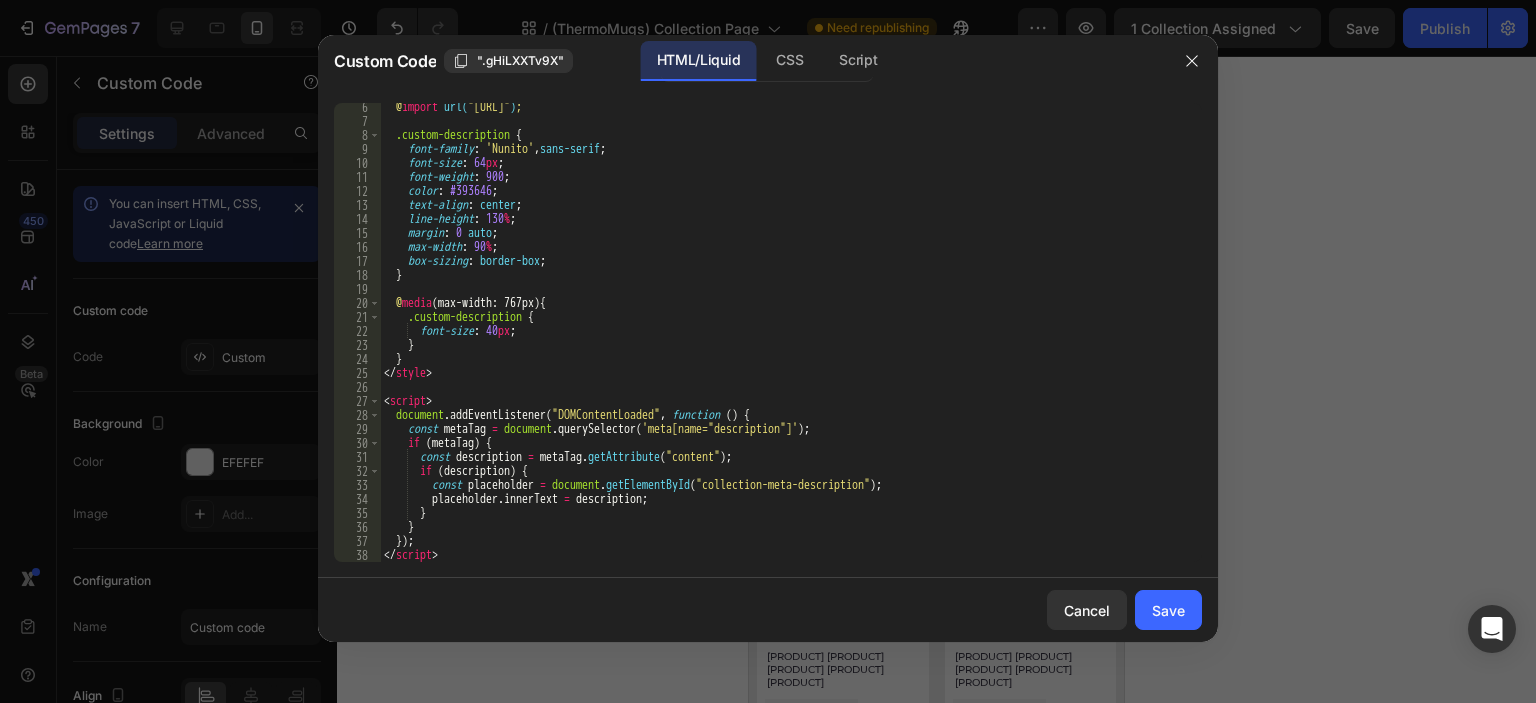 scroll, scrollTop: 72, scrollLeft: 0, axis: vertical 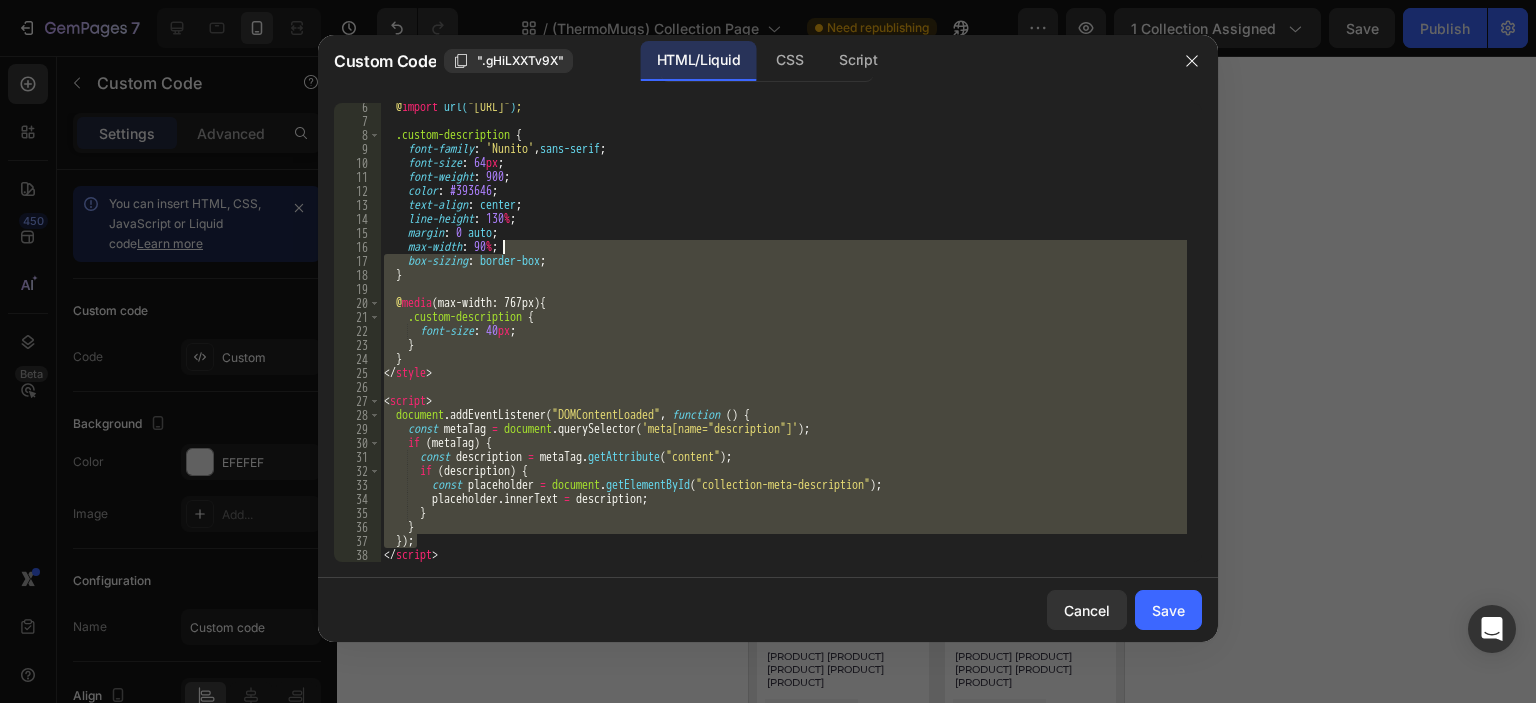 drag, startPoint x: 962, startPoint y: 547, endPoint x: 500, endPoint y: 246, distance: 551.4028 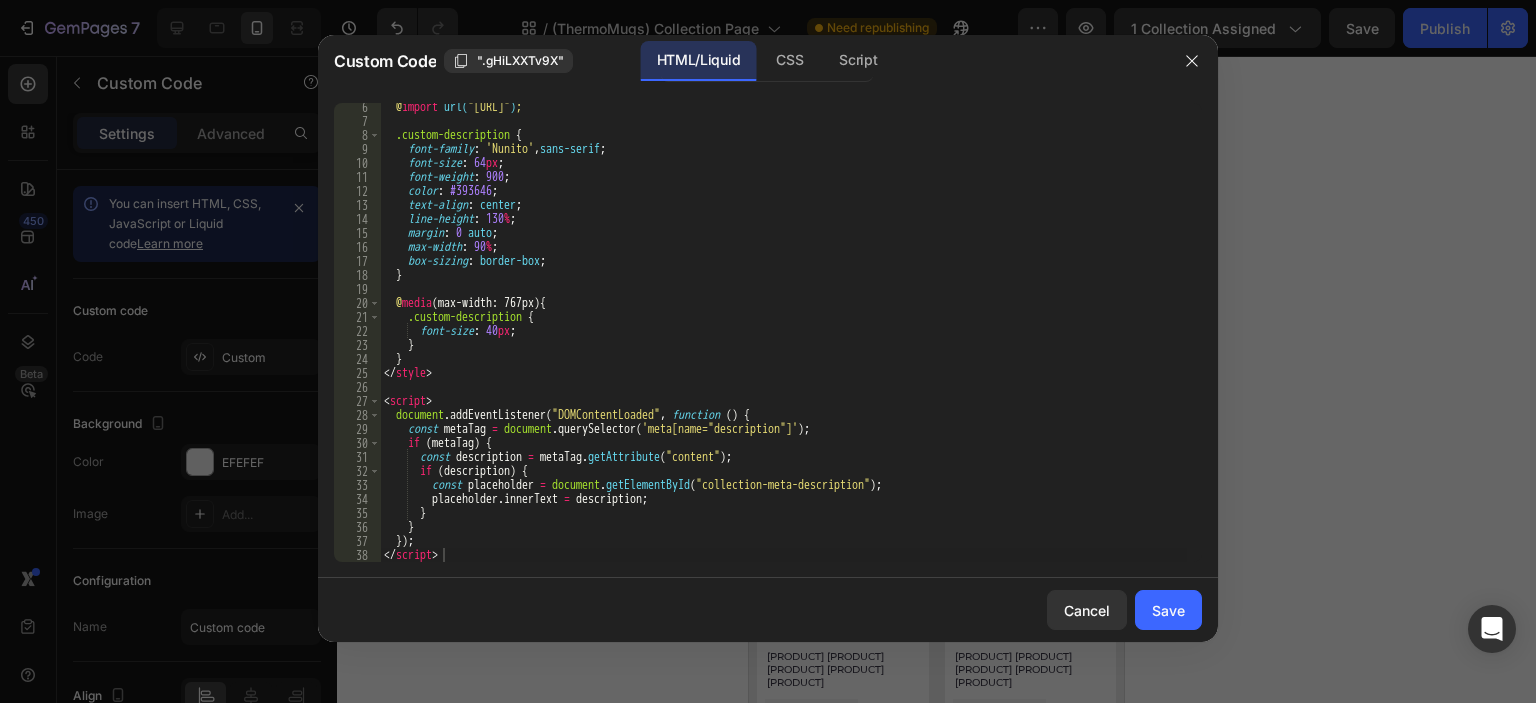 drag, startPoint x: 513, startPoint y: 563, endPoint x: 488, endPoint y: 495, distance: 72.44998 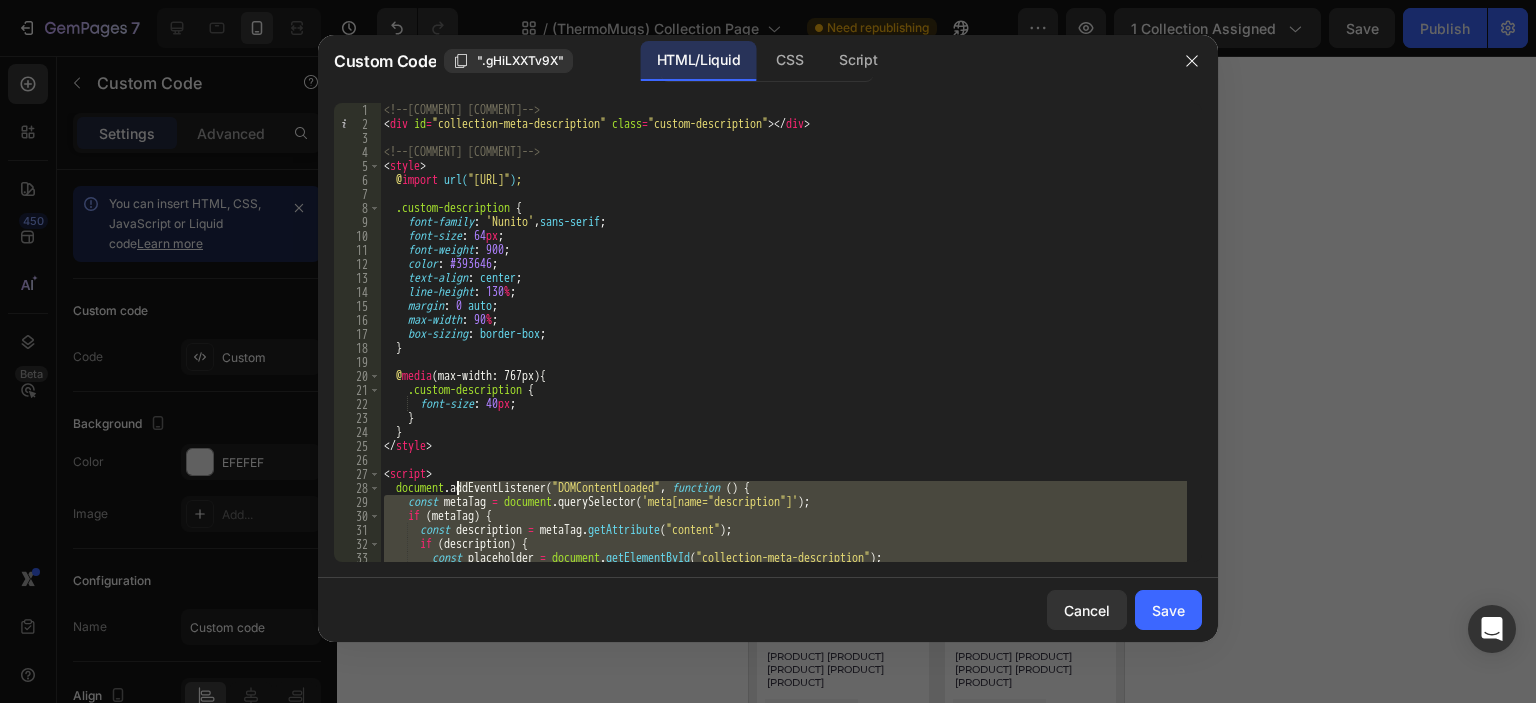 scroll, scrollTop: 0, scrollLeft: 0, axis: both 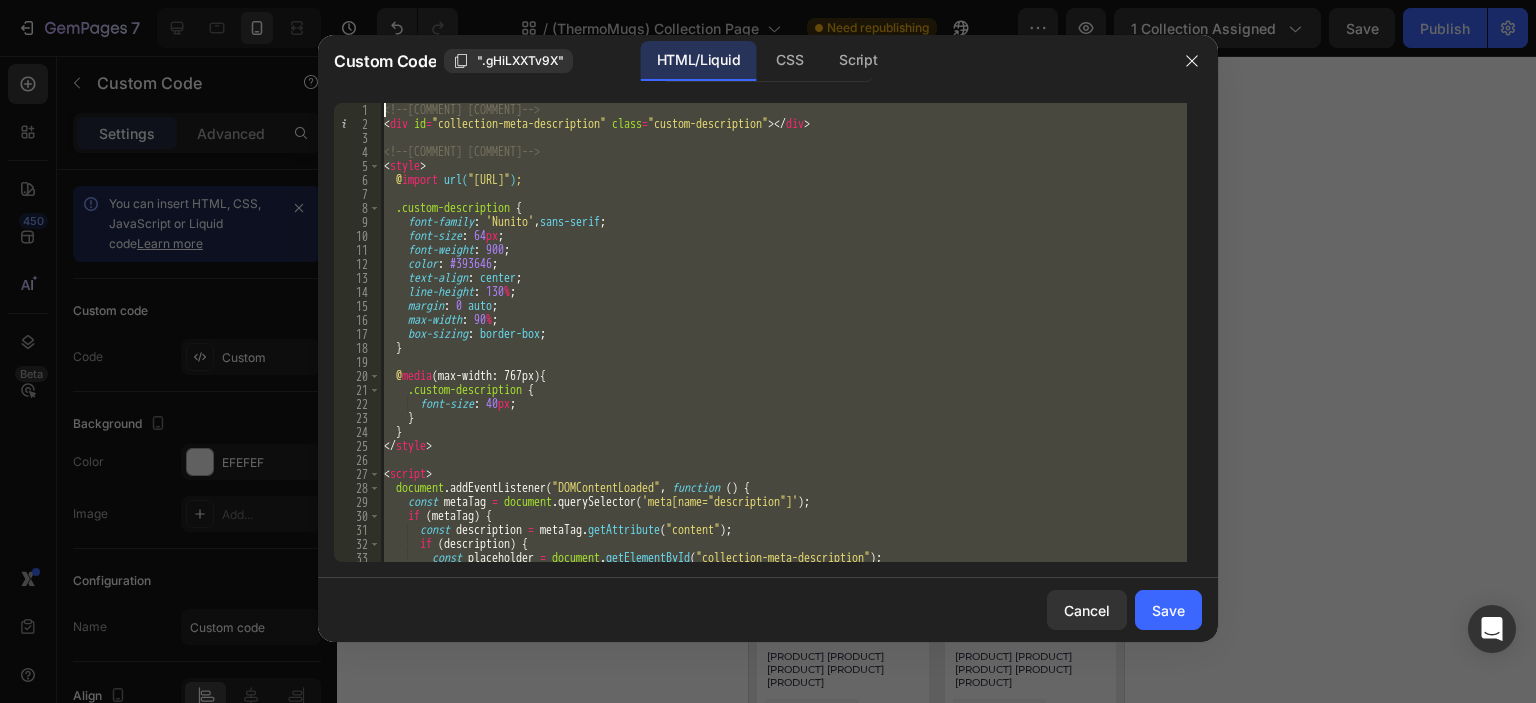 drag, startPoint x: 471, startPoint y: 553, endPoint x: 382, endPoint y: 107, distance: 454.79337 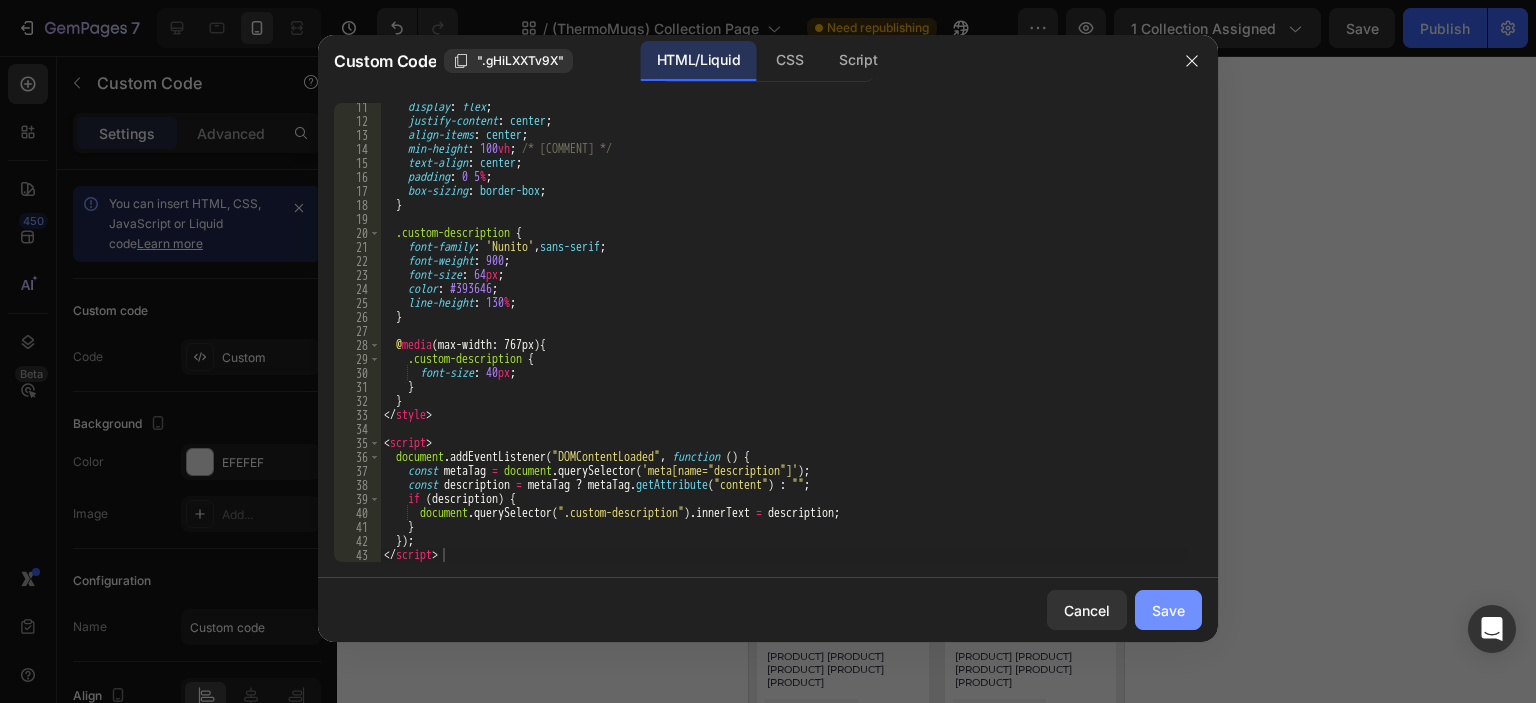 click on "Save" at bounding box center [1168, 610] 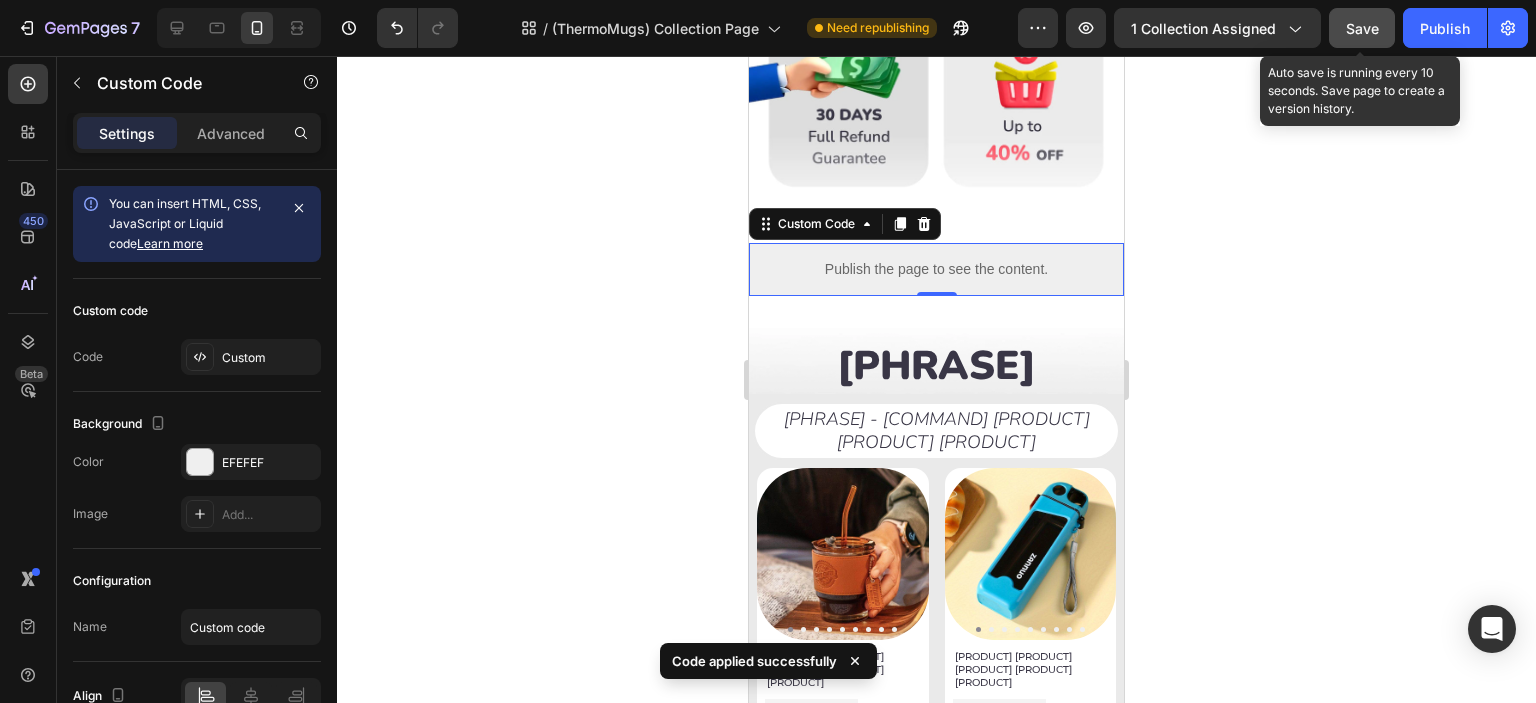 click on "Save" at bounding box center (1362, 28) 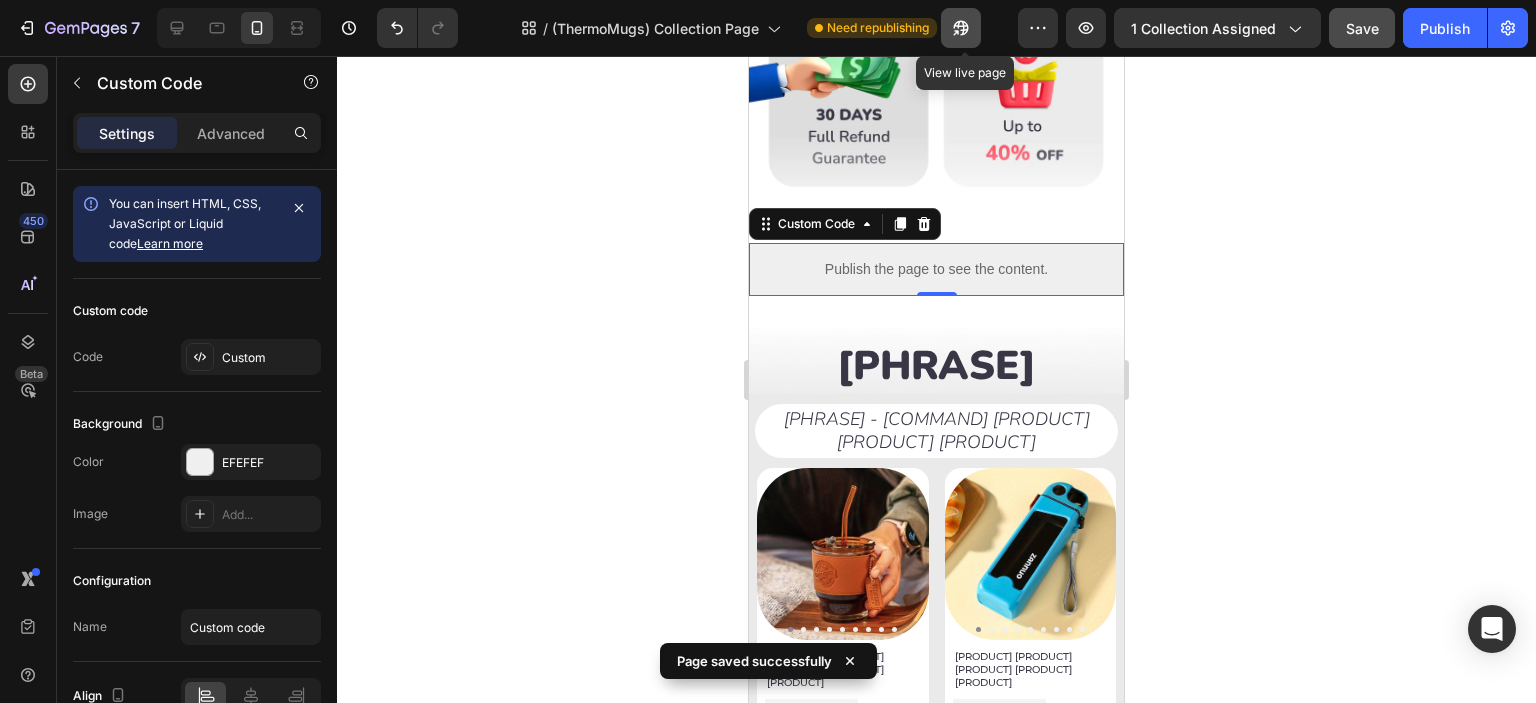 click 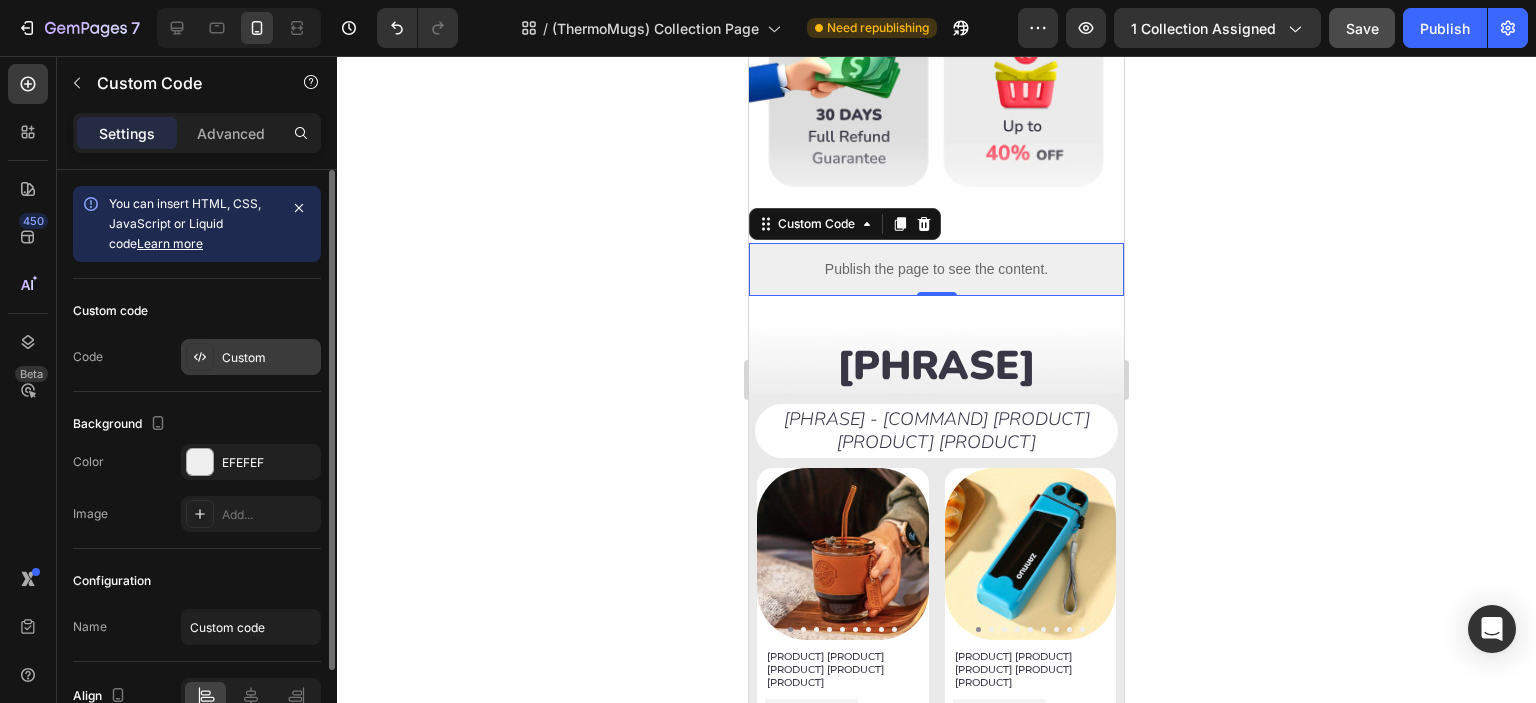 click on "Custom" at bounding box center (269, 358) 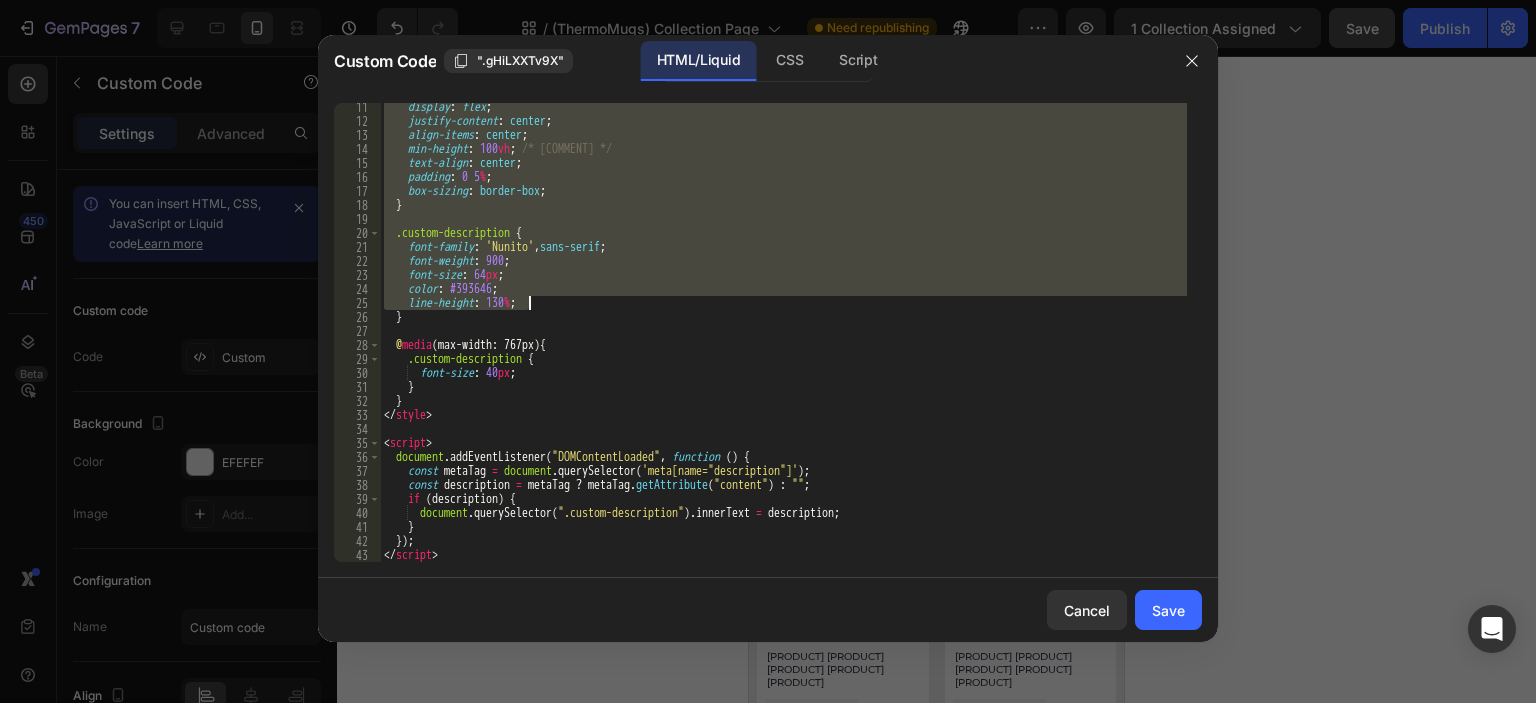 scroll, scrollTop: 143, scrollLeft: 0, axis: vertical 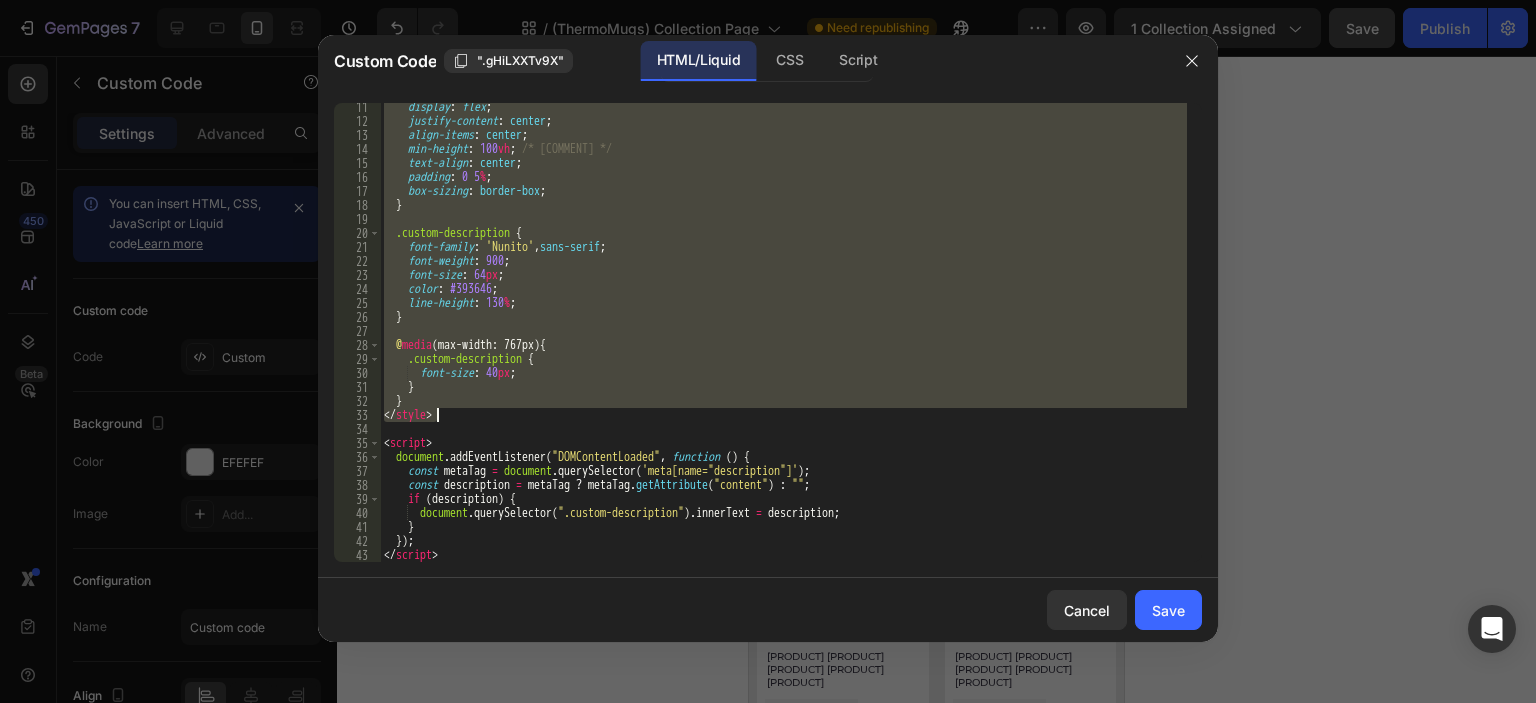 drag, startPoint x: 383, startPoint y: 194, endPoint x: 593, endPoint y: 414, distance: 304.13812 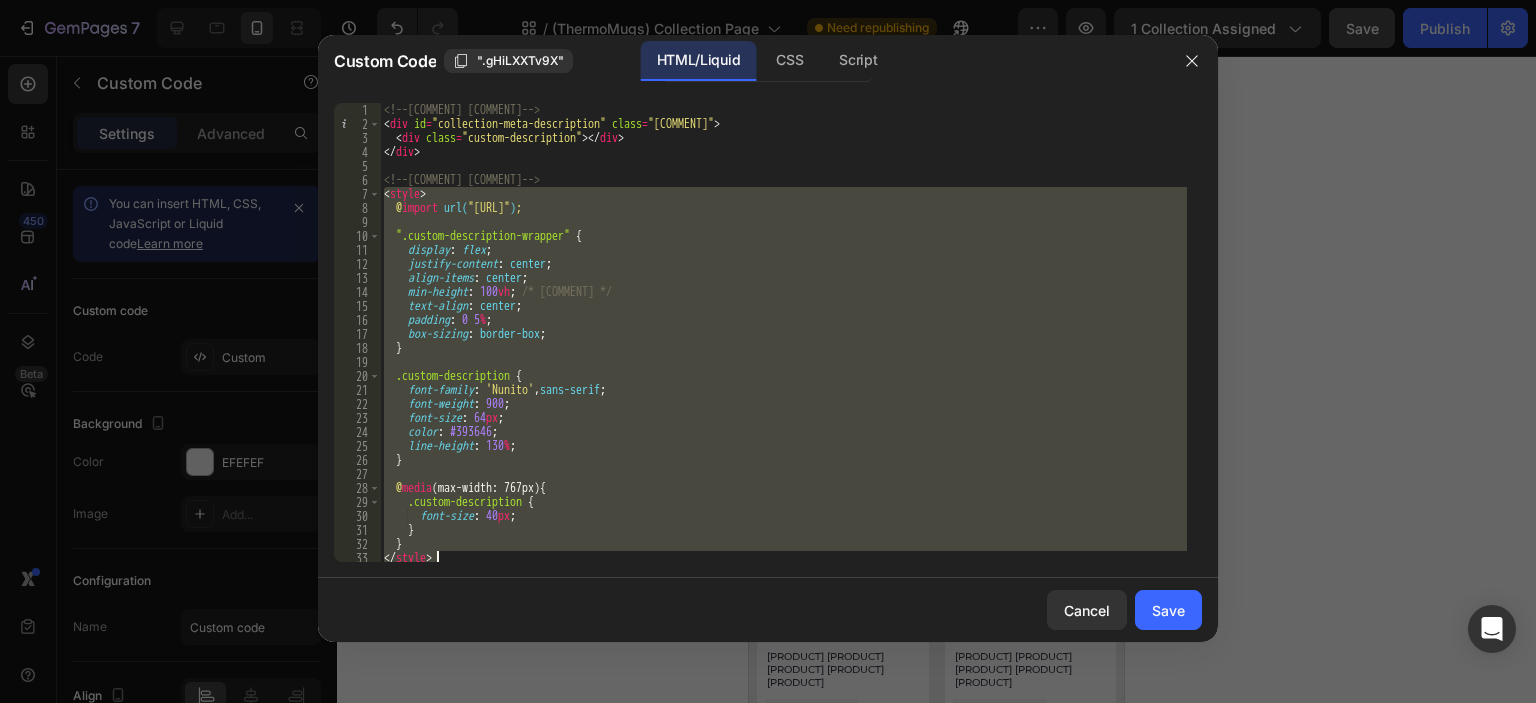 paste 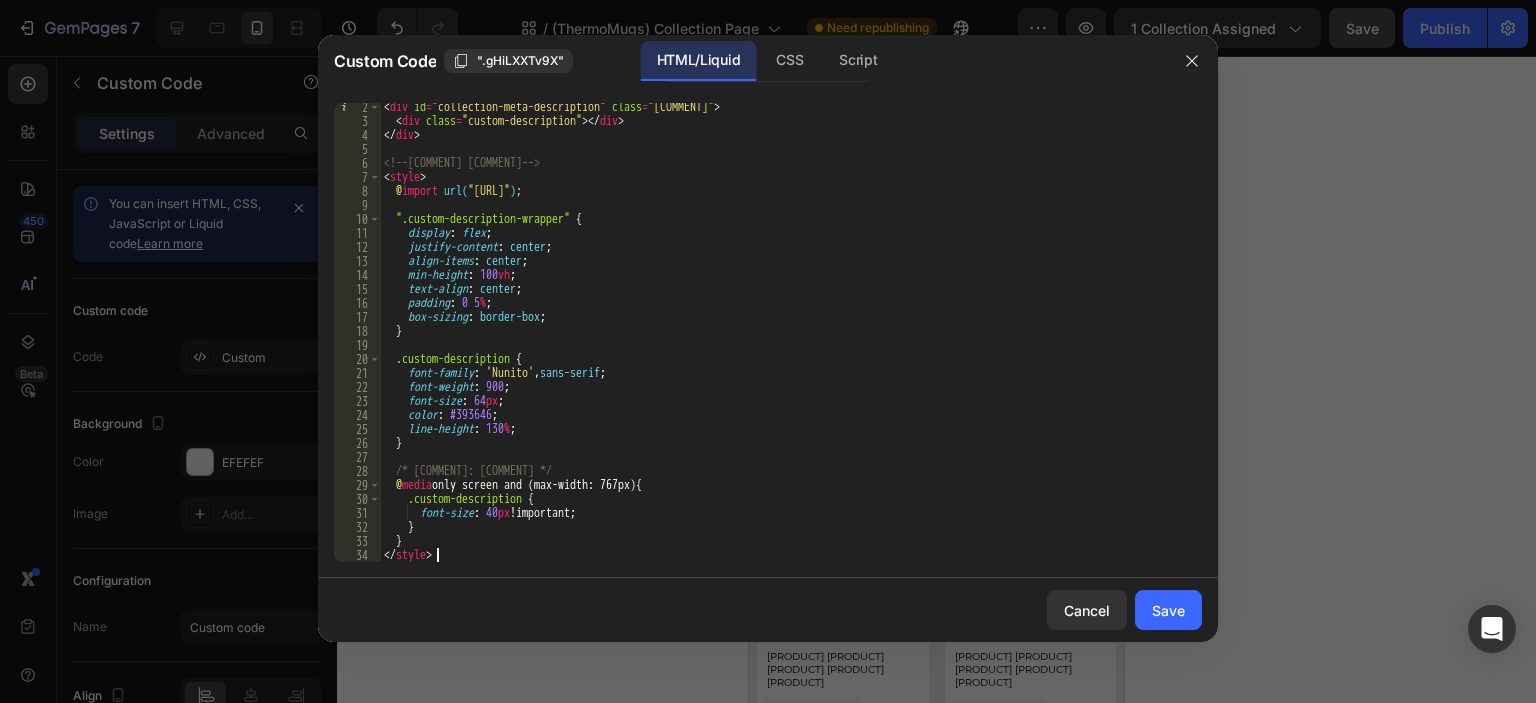 scroll, scrollTop: 16, scrollLeft: 0, axis: vertical 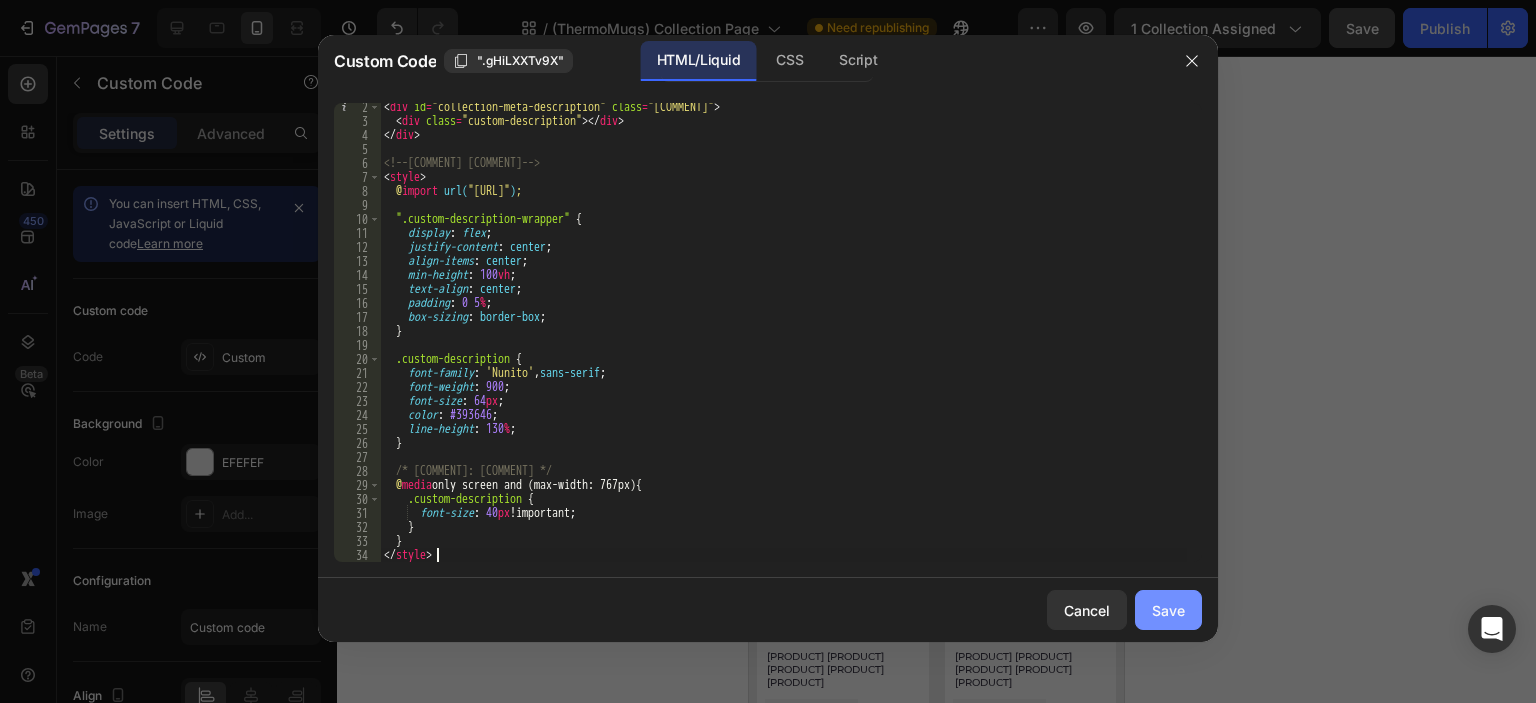 click on "Save" at bounding box center [1168, 610] 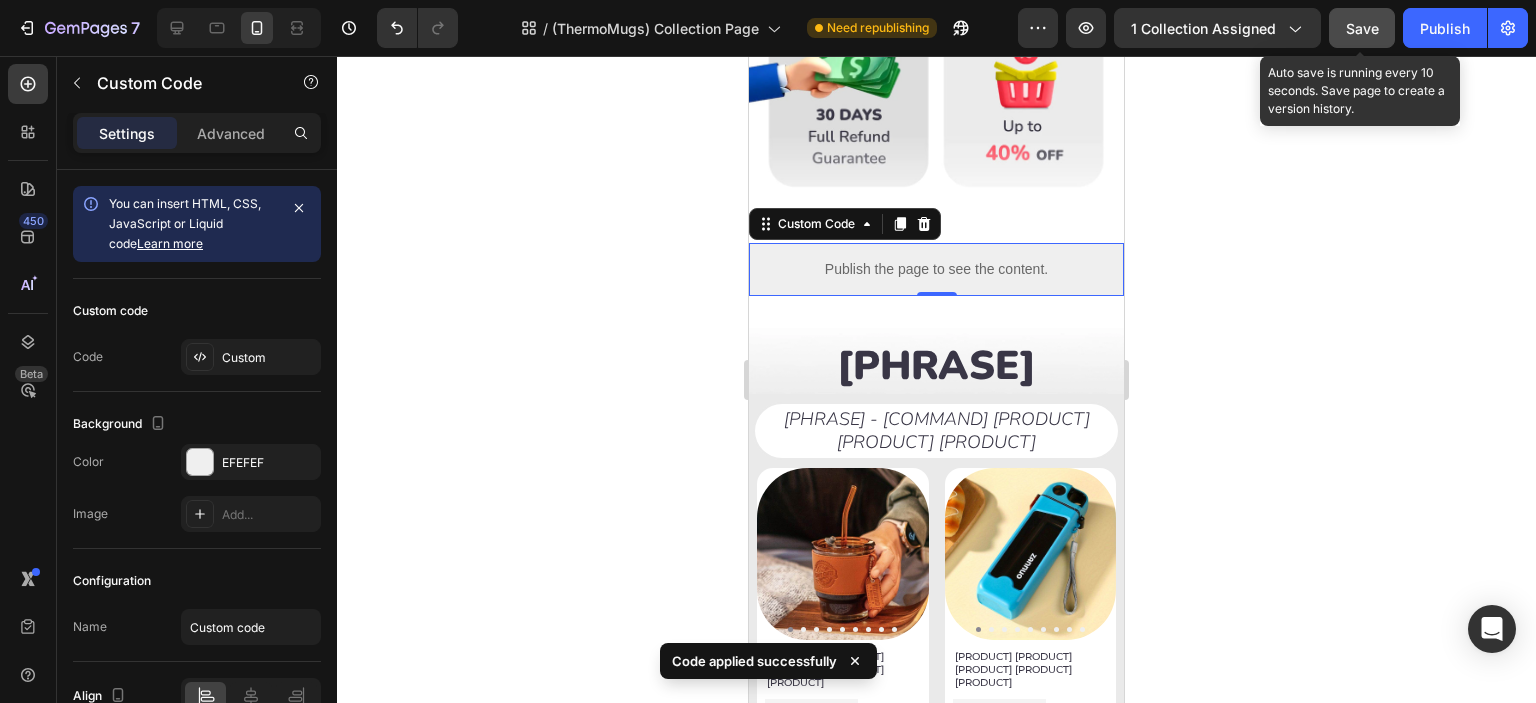 click on "Save" at bounding box center [1362, 28] 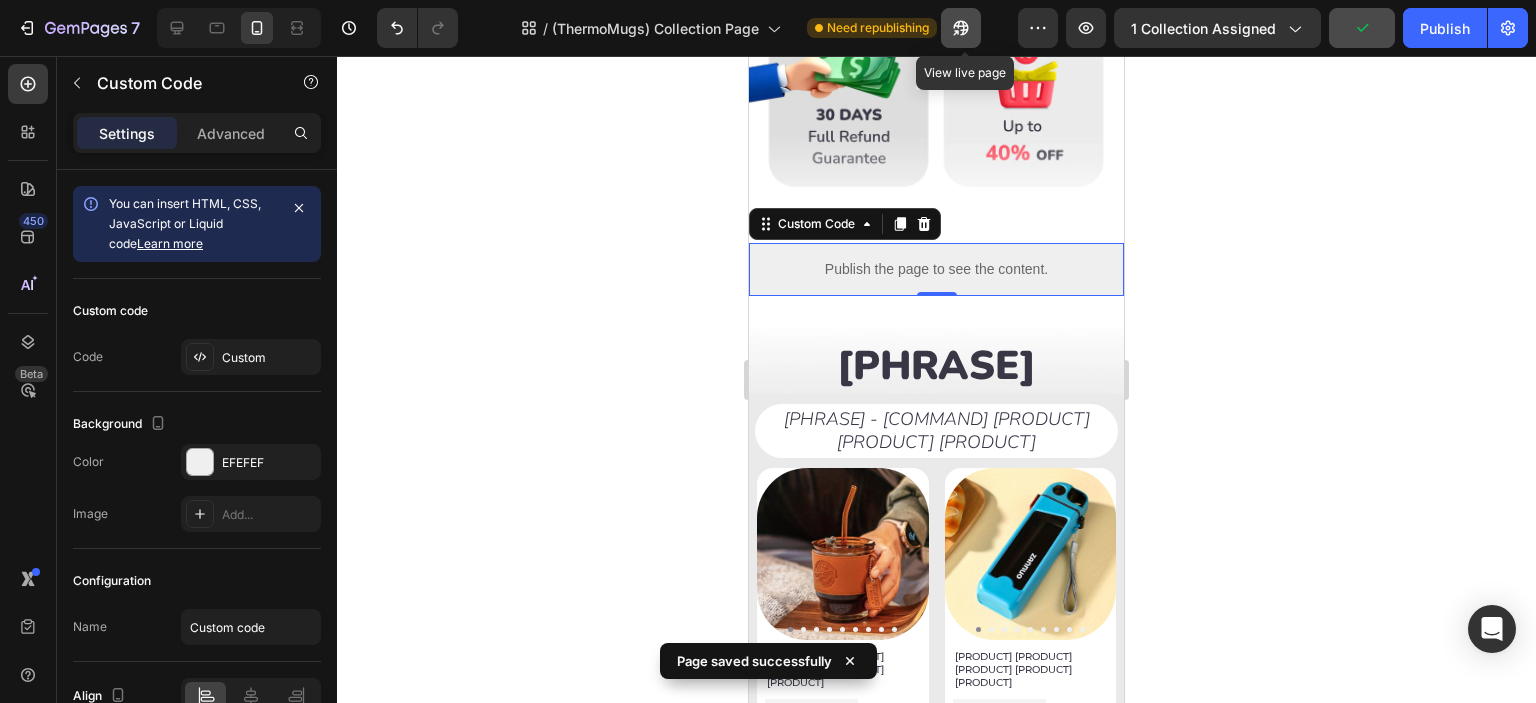 click 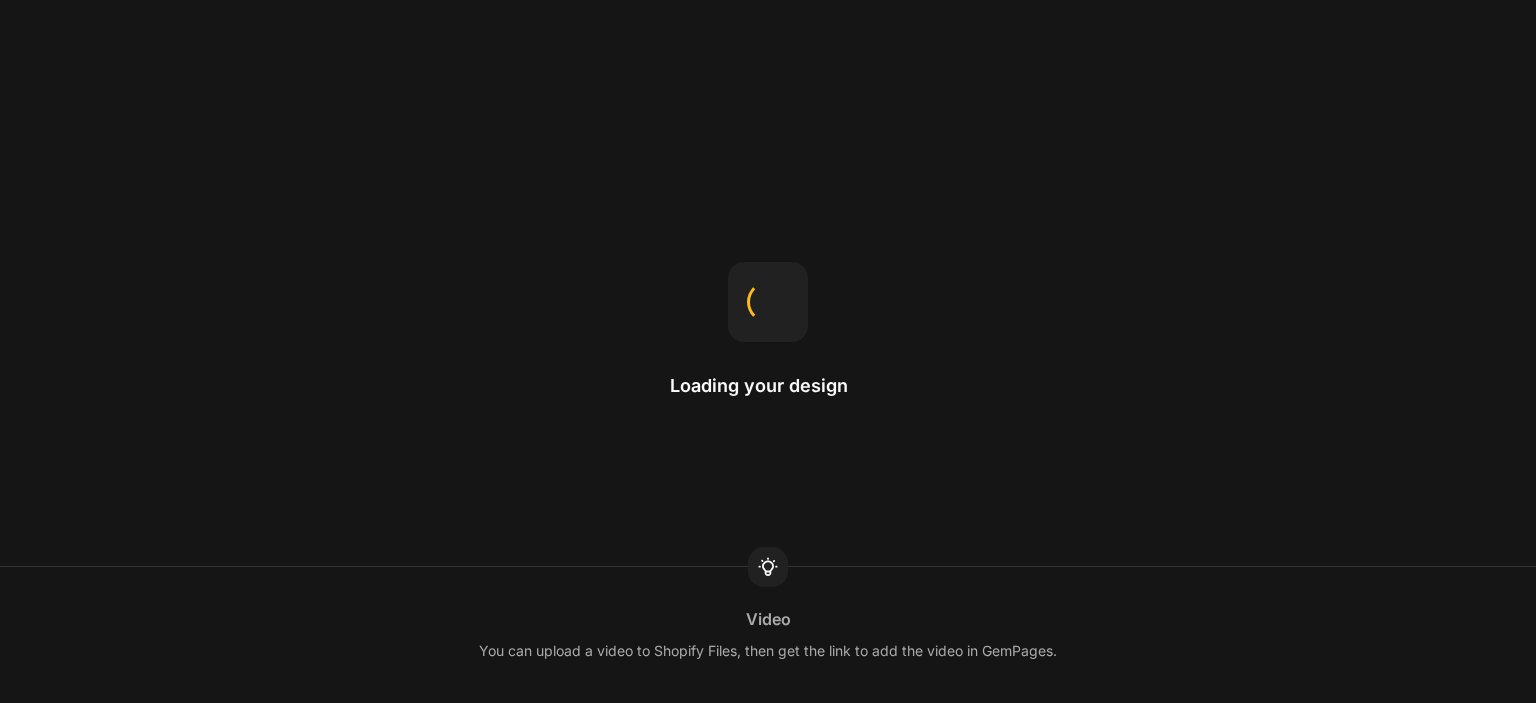 scroll, scrollTop: 0, scrollLeft: 0, axis: both 